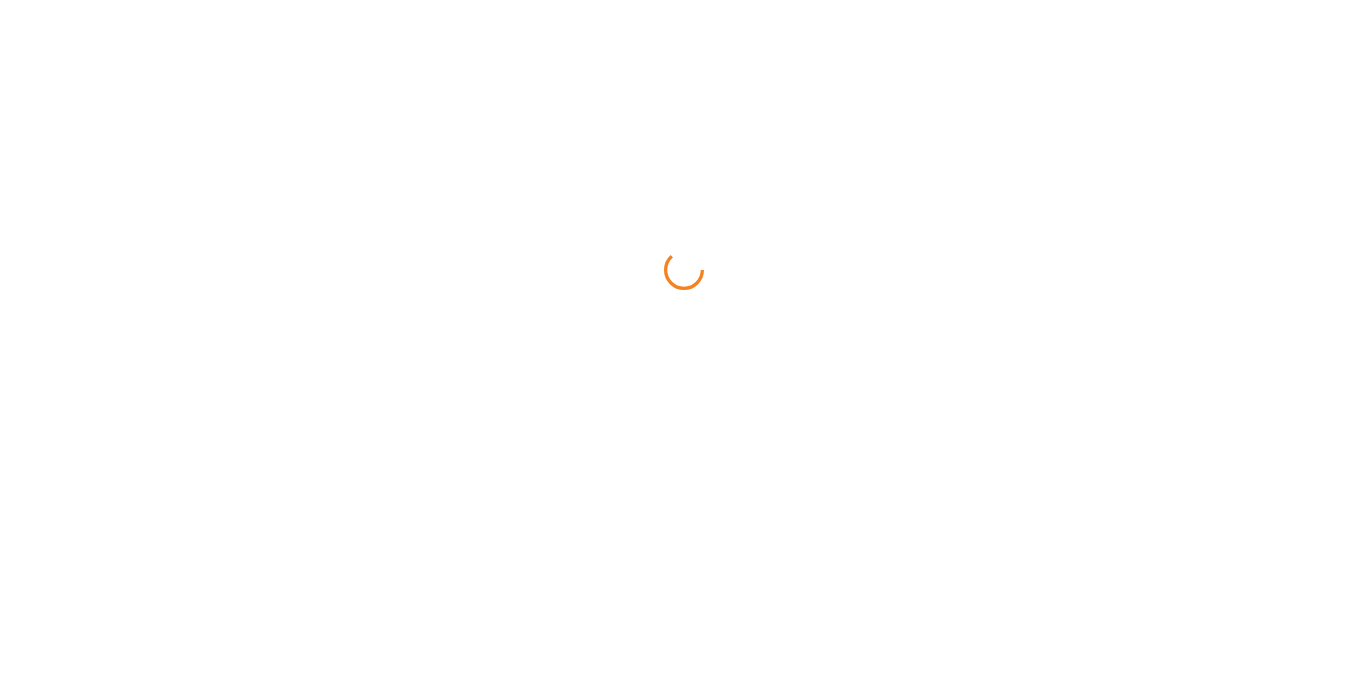 scroll, scrollTop: 0, scrollLeft: 0, axis: both 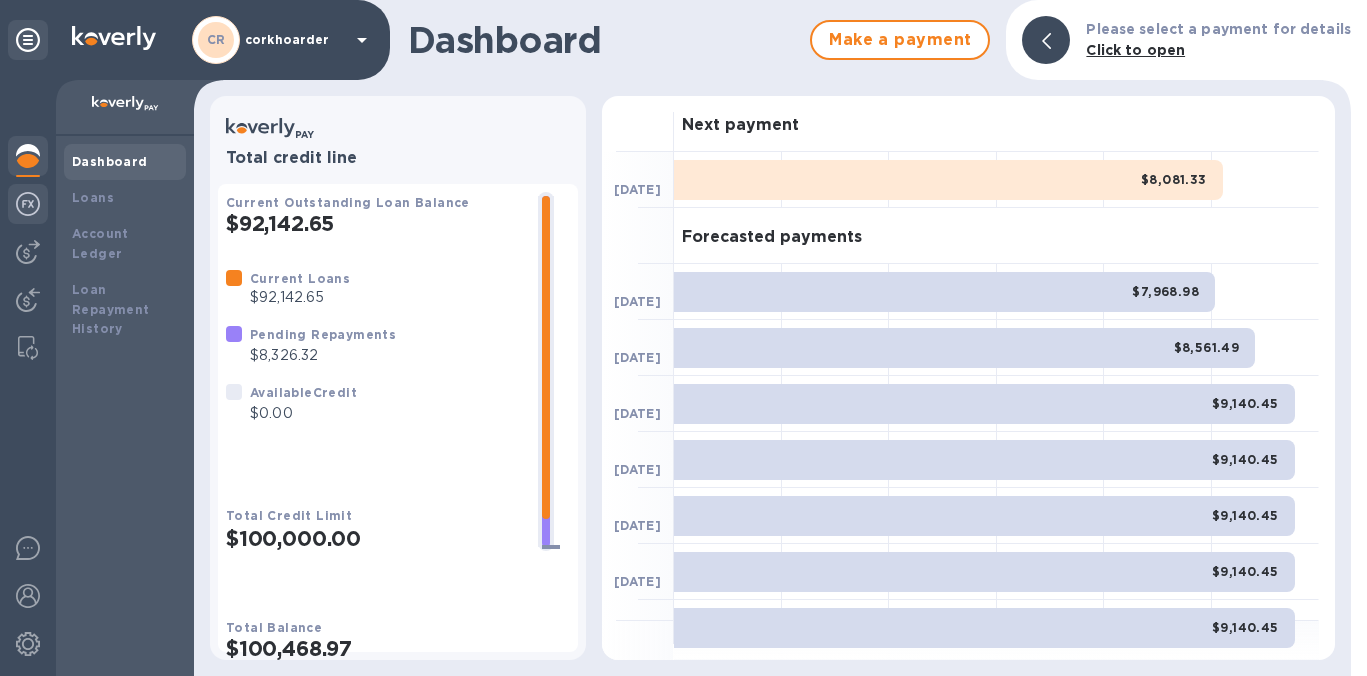 click at bounding box center (28, 204) 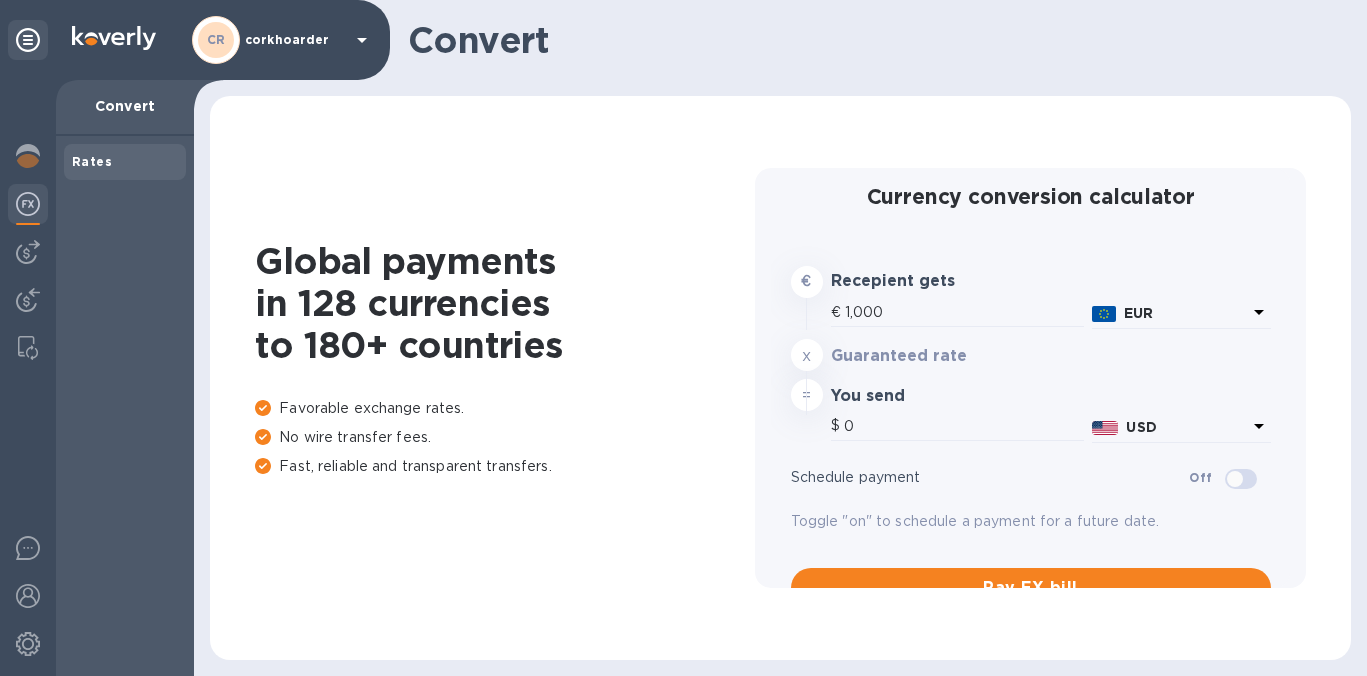 type on "1,169.03" 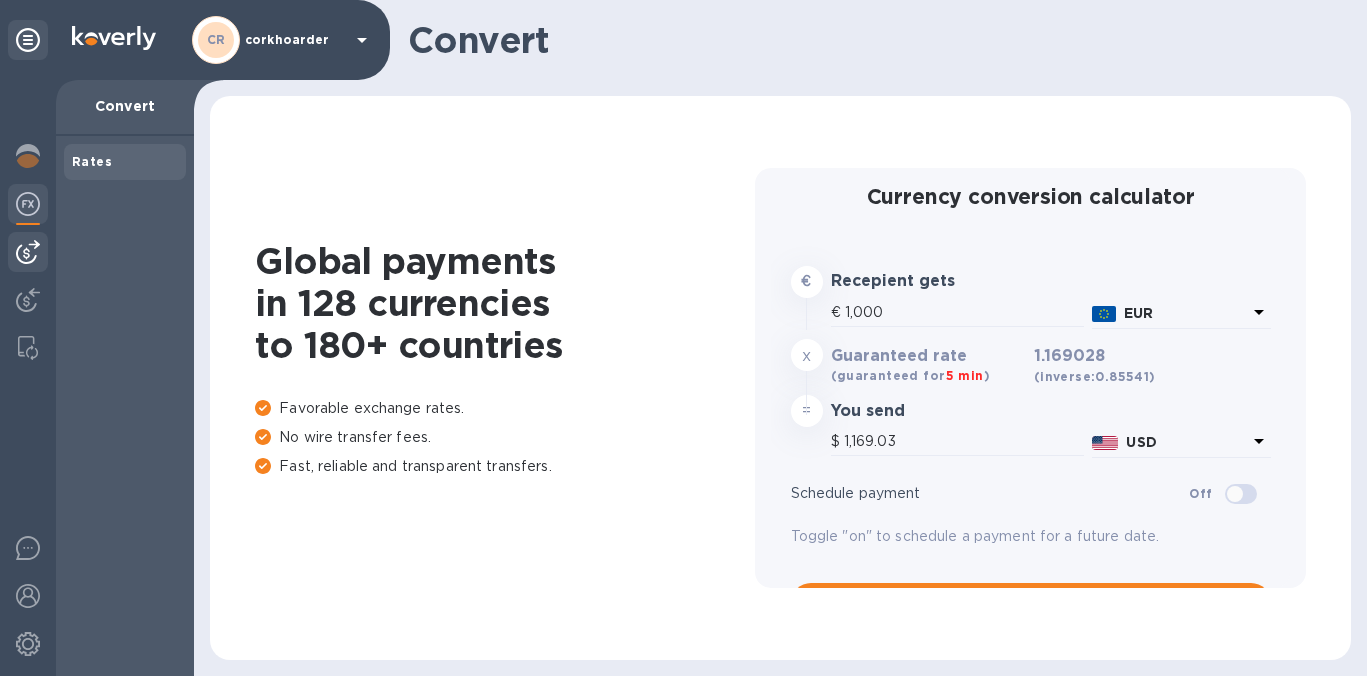 click at bounding box center [28, 252] 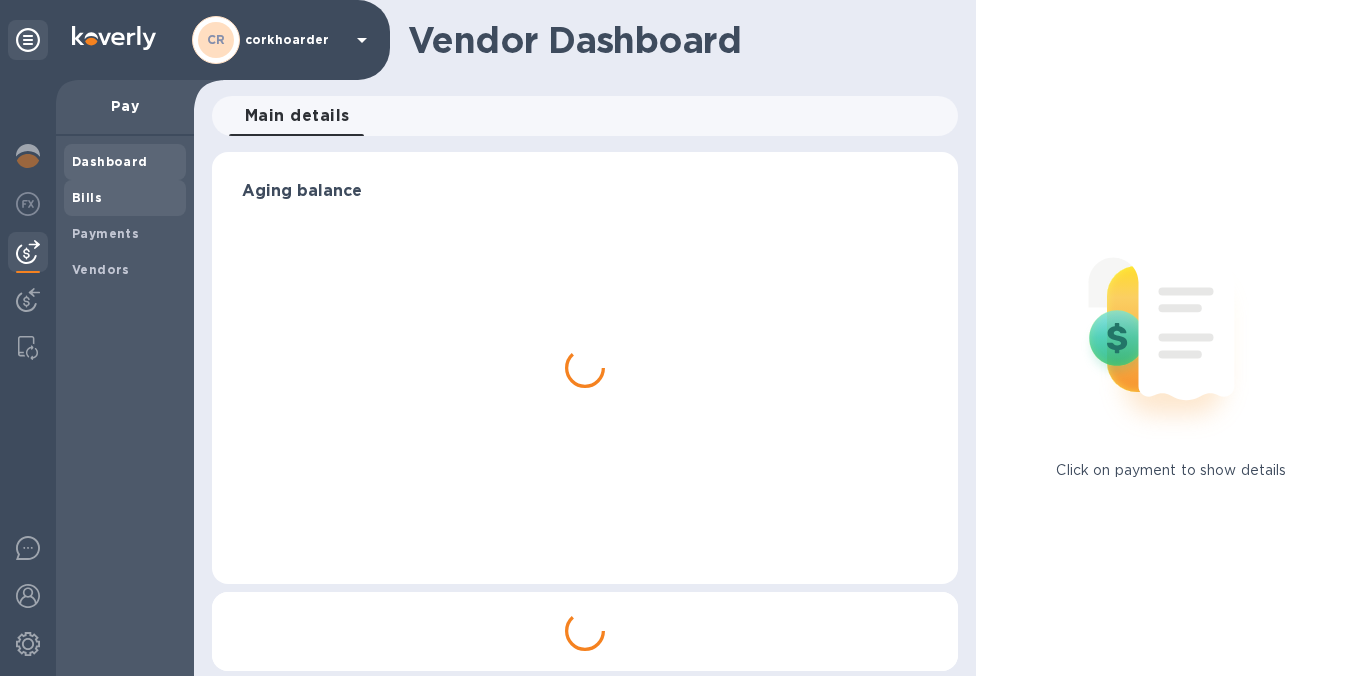 click on "Bills" at bounding box center (125, 198) 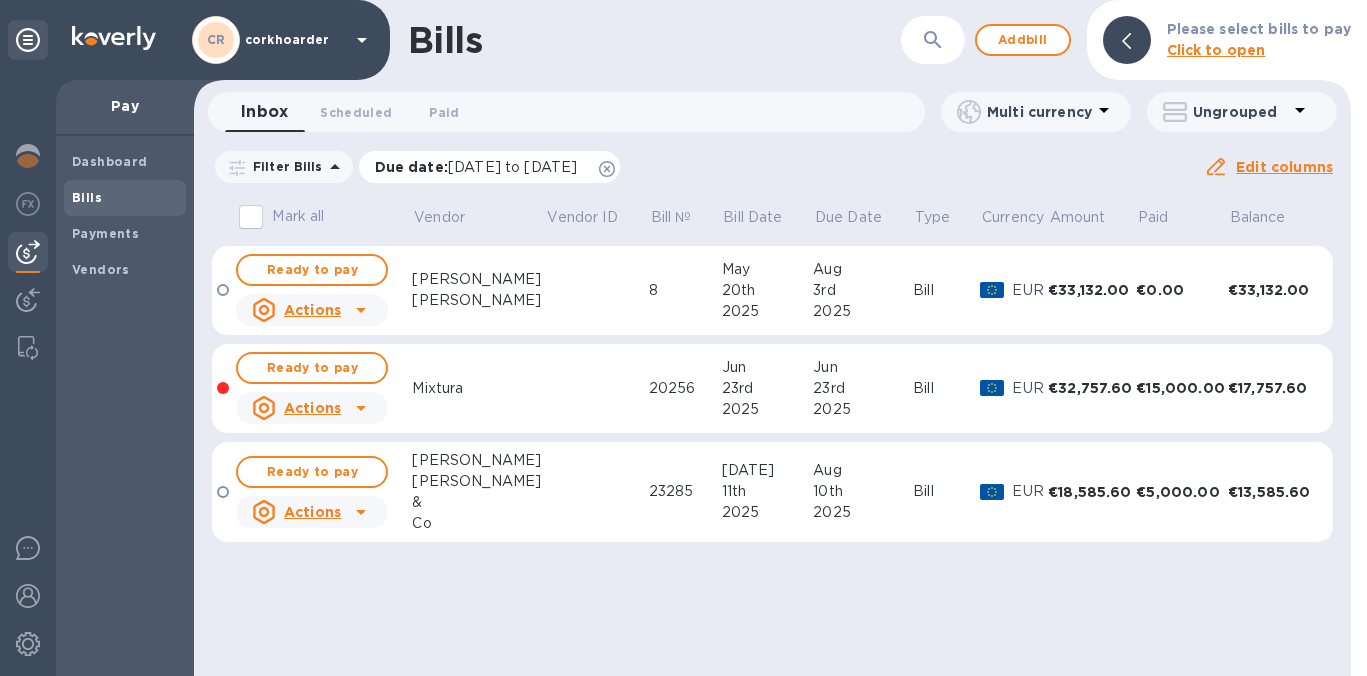 click 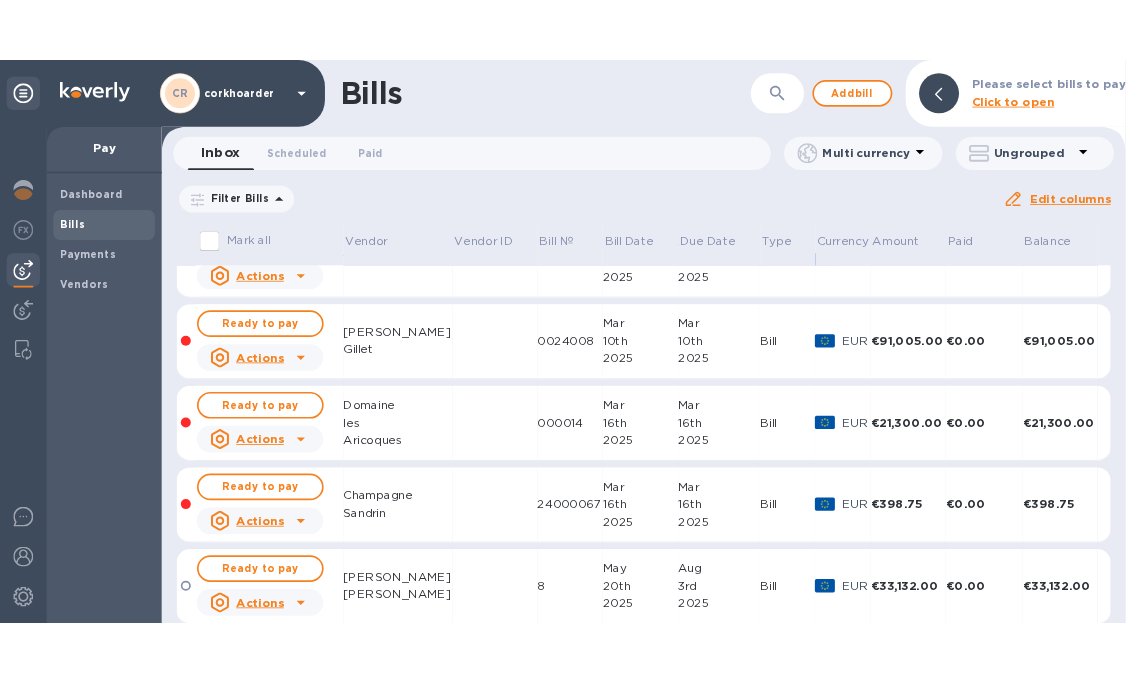 scroll, scrollTop: 0, scrollLeft: 0, axis: both 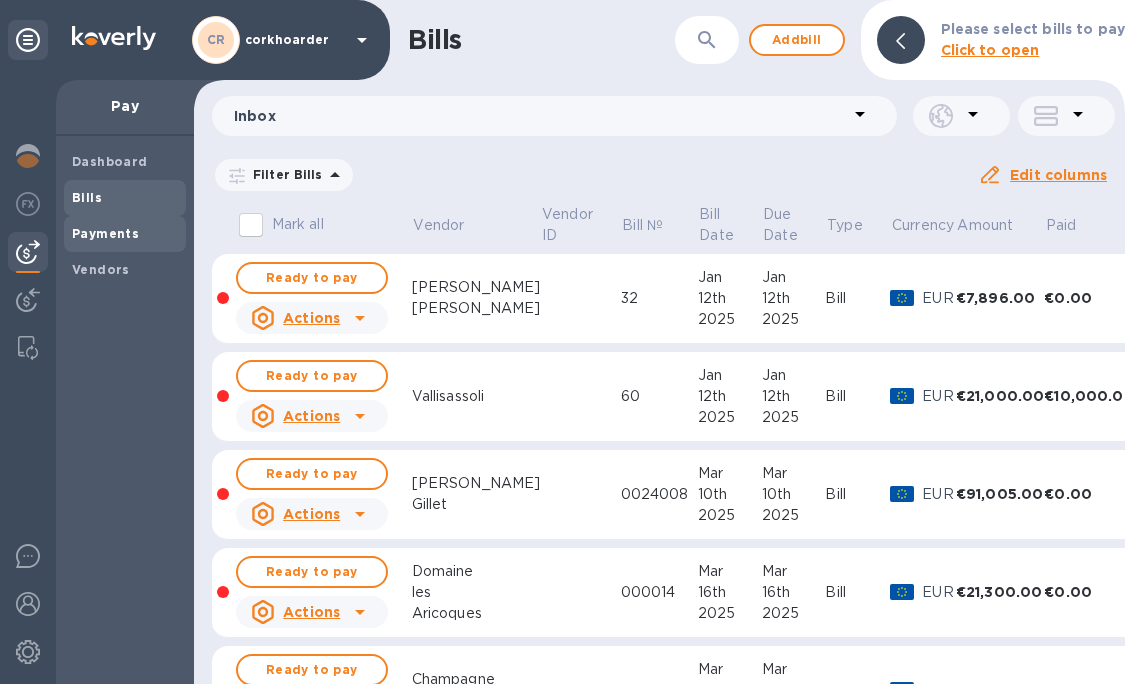 click on "Payments" at bounding box center (125, 234) 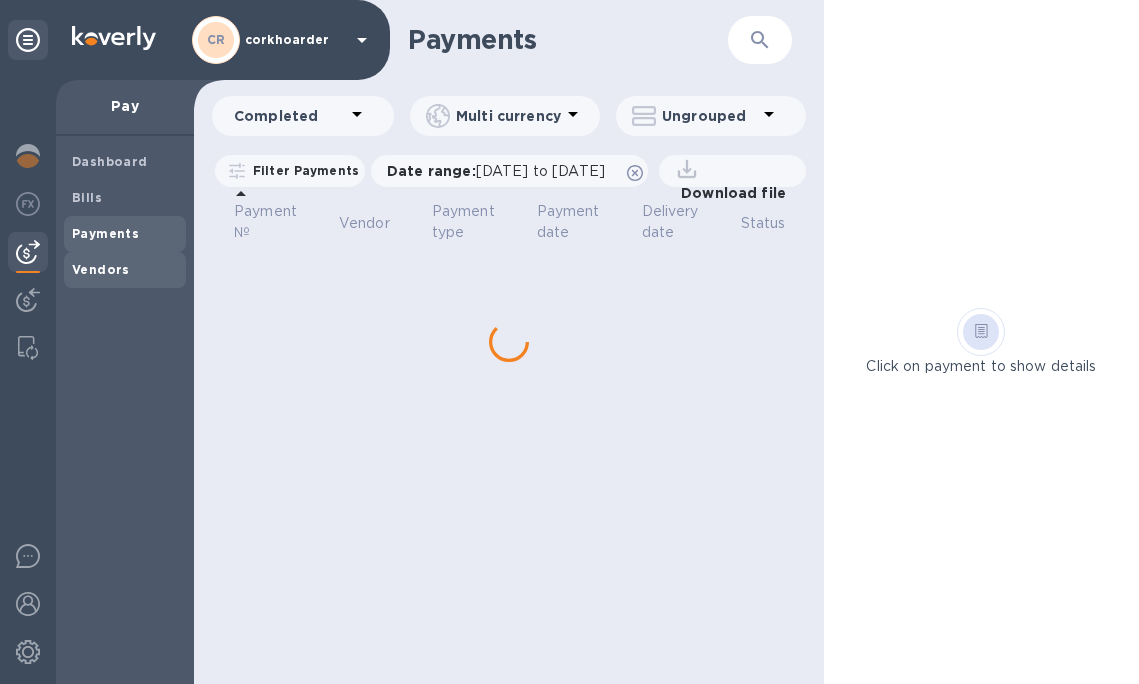 click on "Vendors" at bounding box center [125, 270] 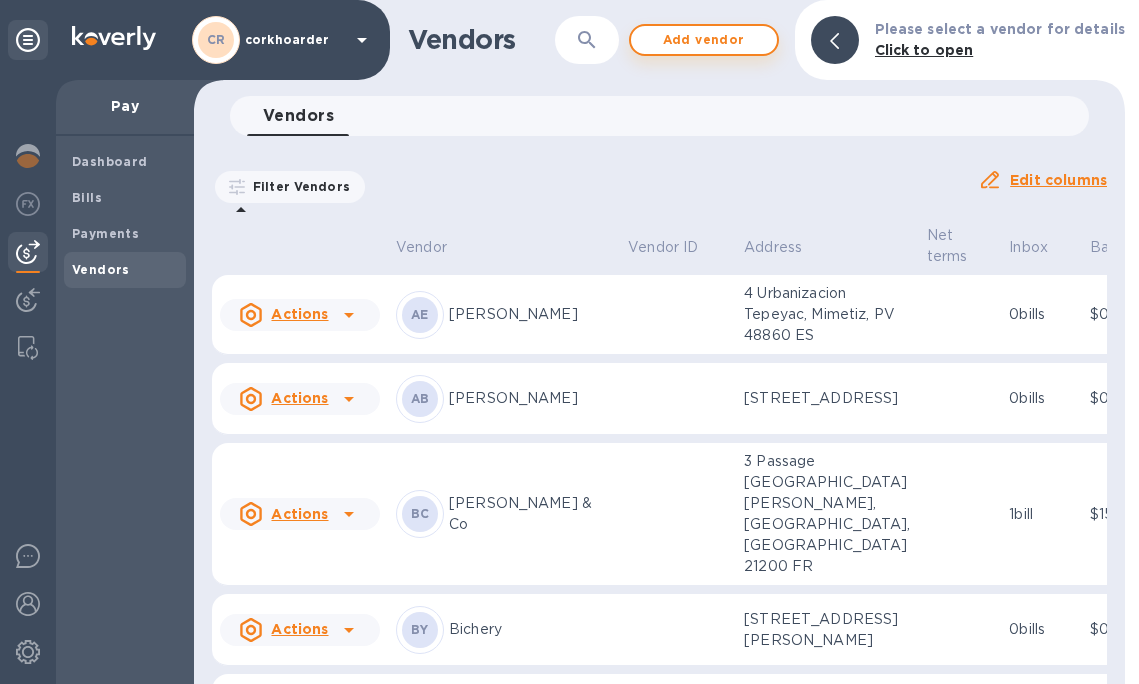click on "Add vendor" at bounding box center [704, 40] 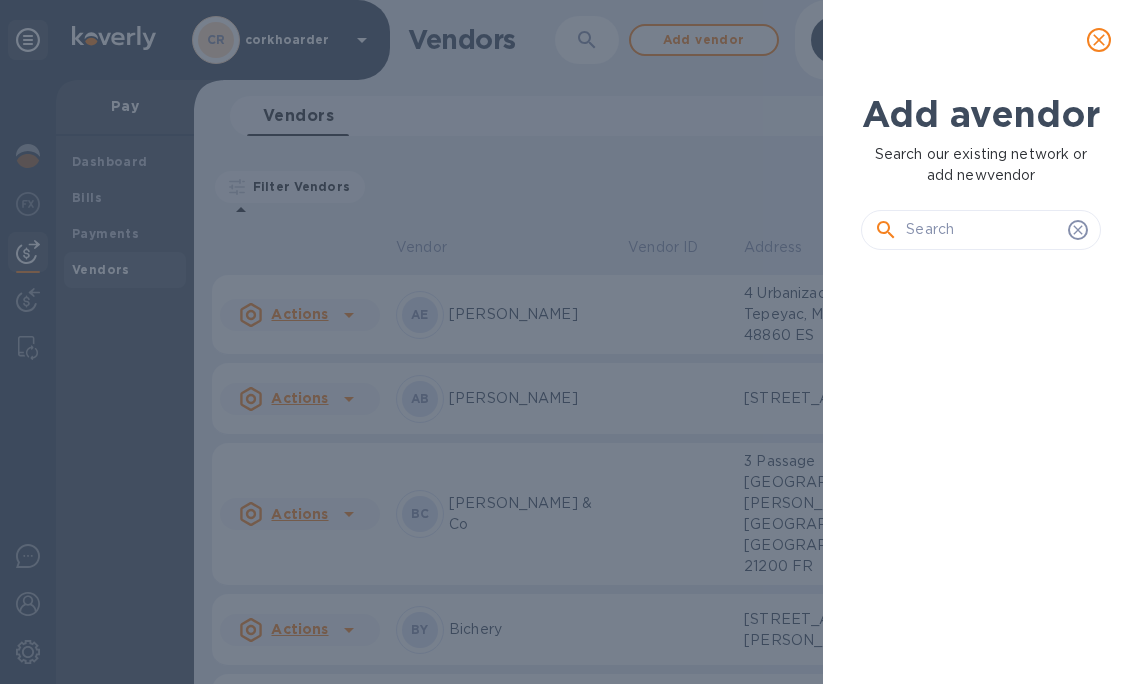 scroll, scrollTop: 16, scrollLeft: 9, axis: both 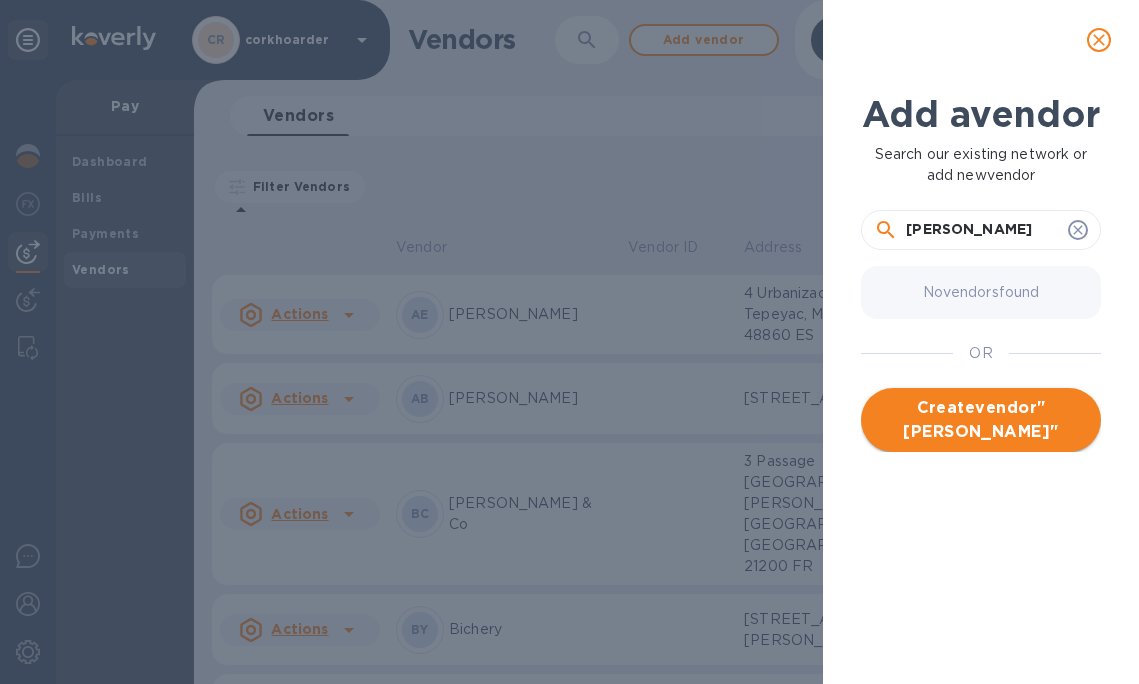 type on "[PERSON_NAME]" 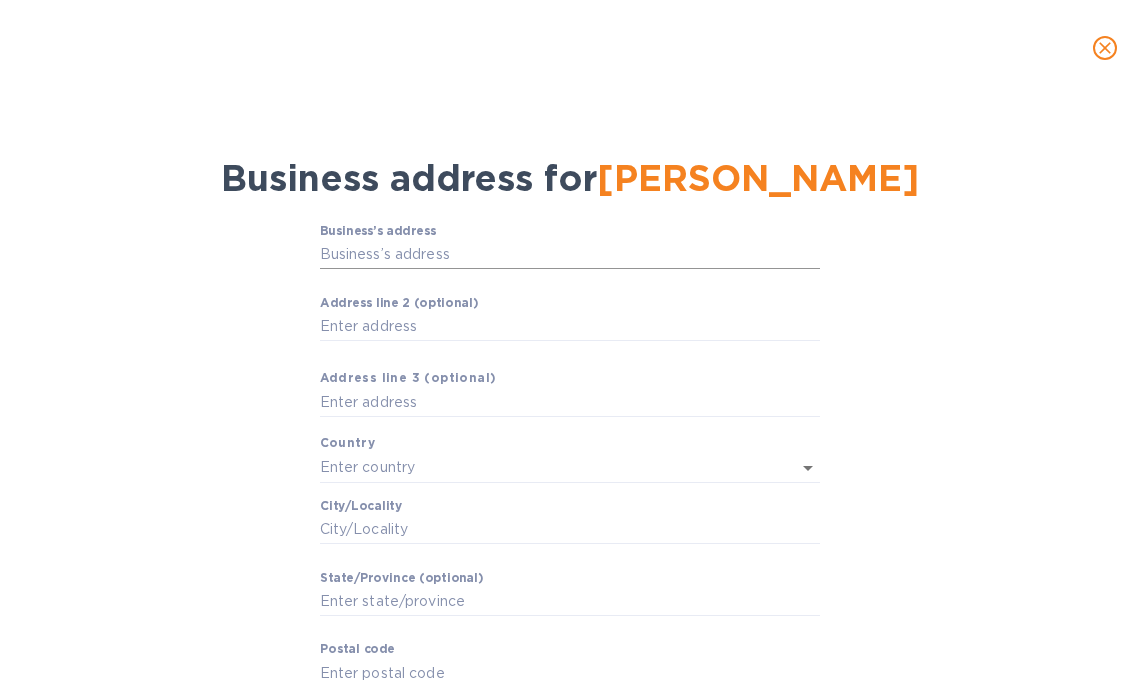 click on "Business’s аddress" at bounding box center (570, 255) 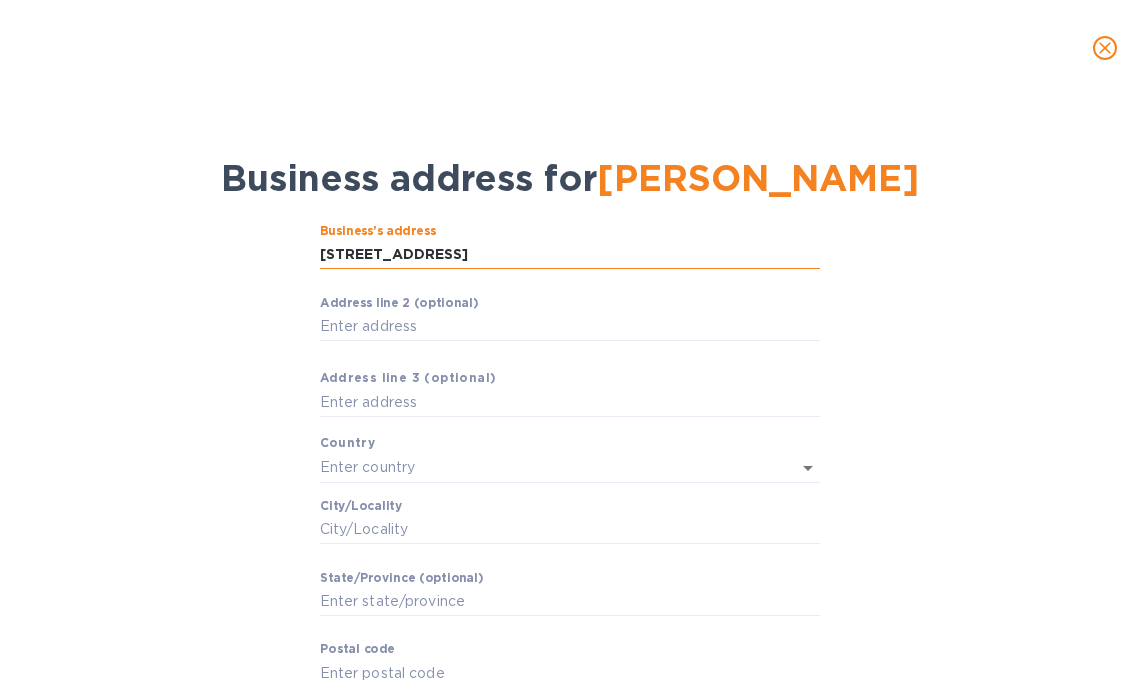 type on "[STREET_ADDRESS]" 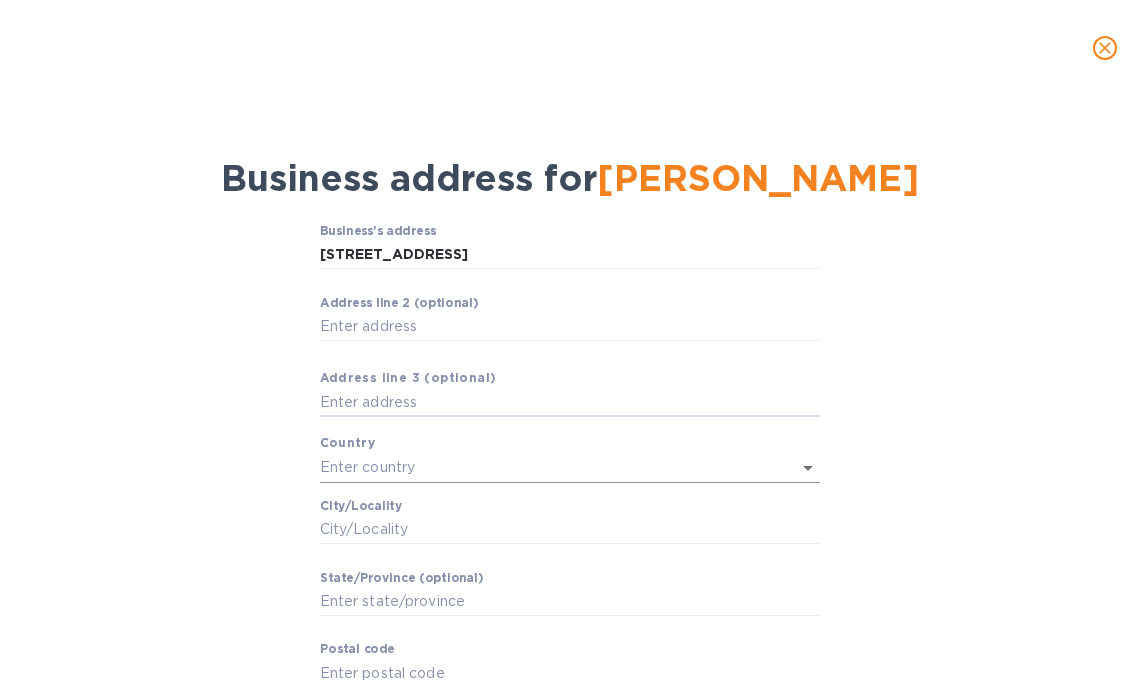 click at bounding box center (542, 467) 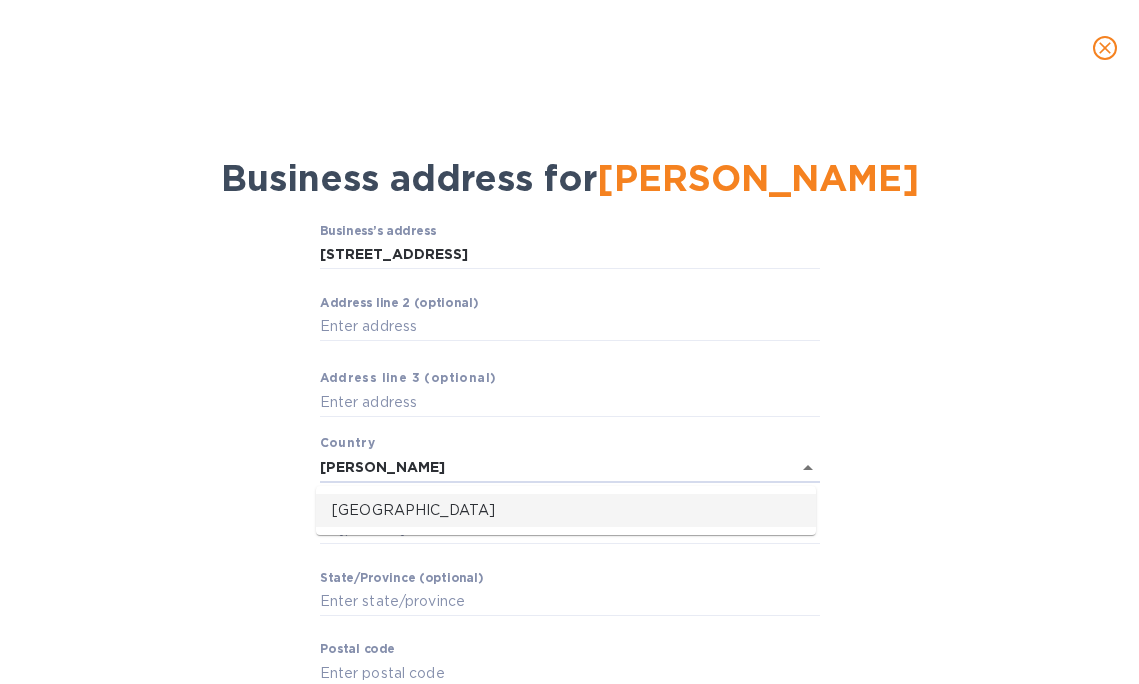 click on "[GEOGRAPHIC_DATA]" at bounding box center (566, 510) 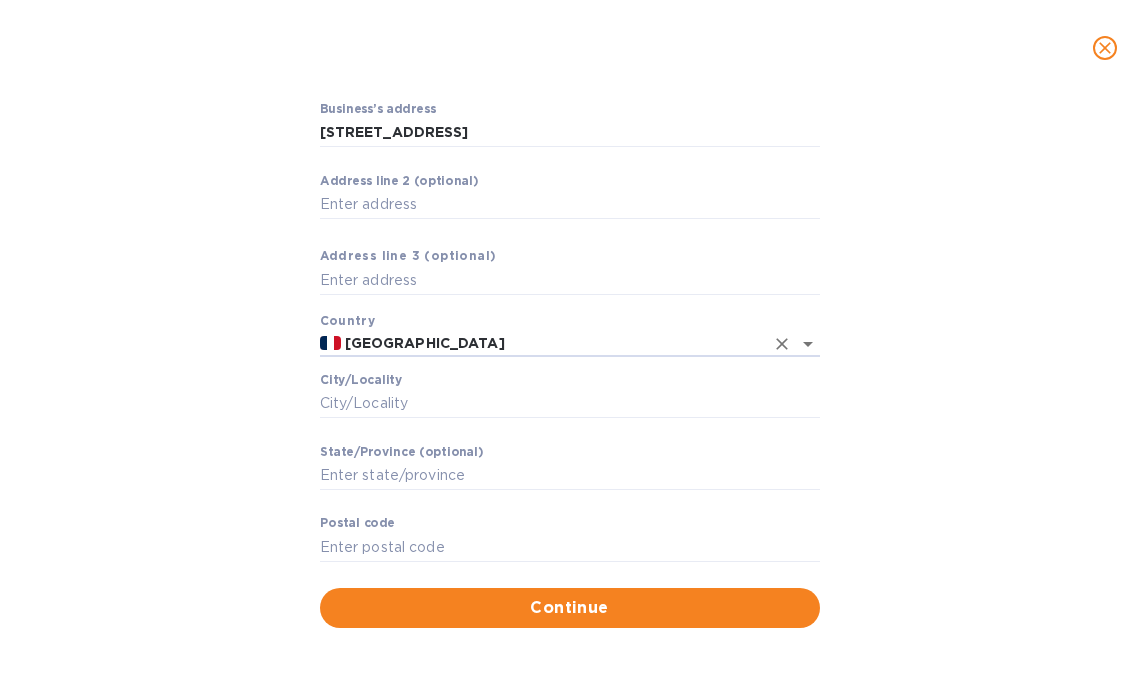 scroll, scrollTop: 127, scrollLeft: 0, axis: vertical 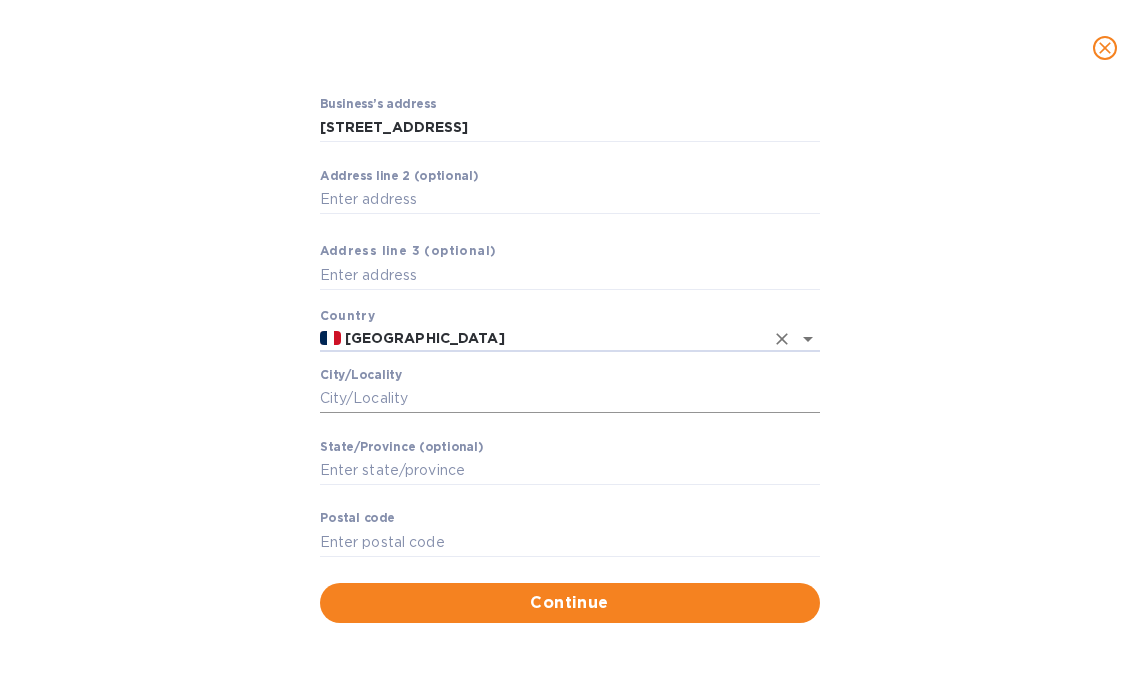 type on "[GEOGRAPHIC_DATA]" 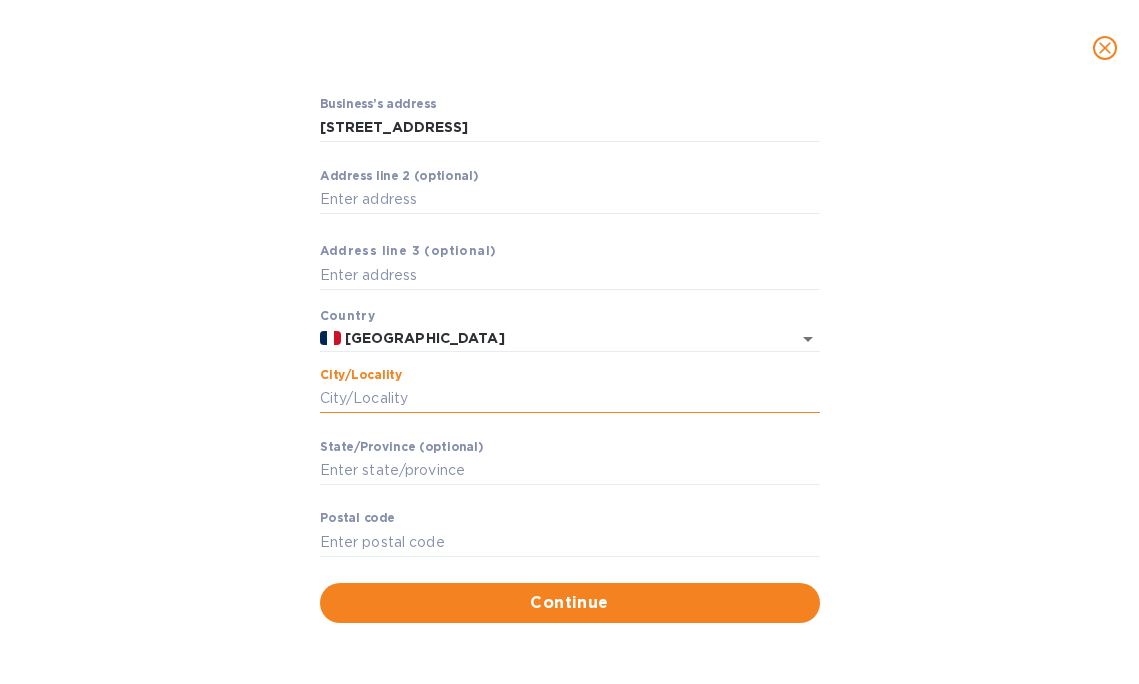 paste on "51530" 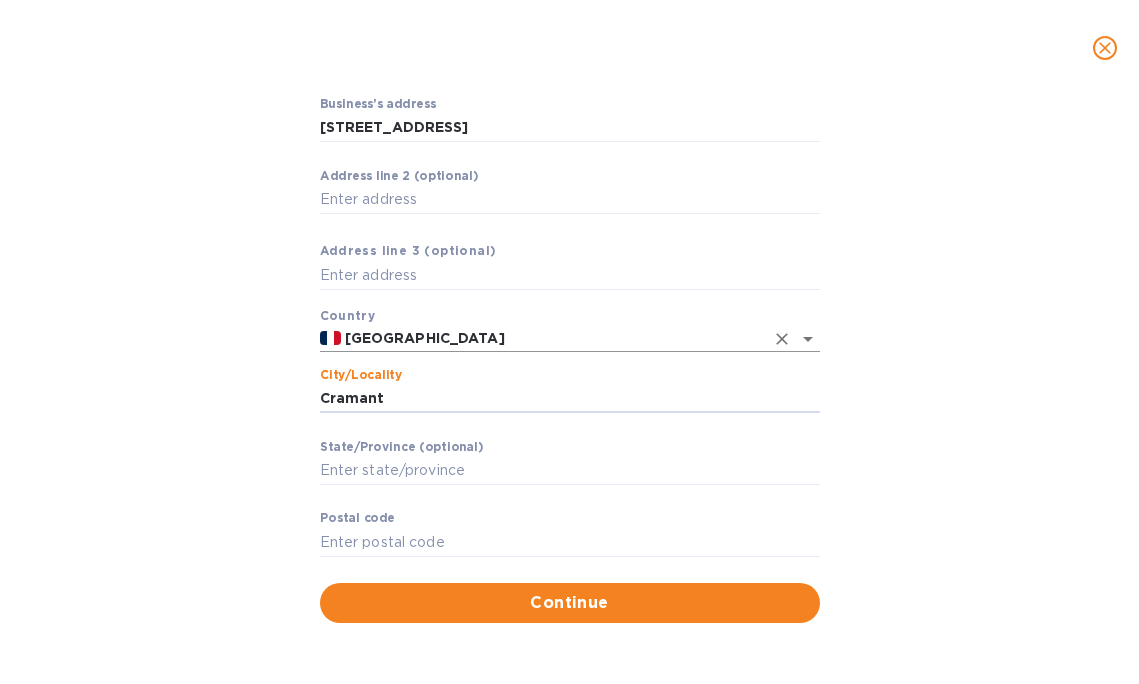 type on "Cramant" 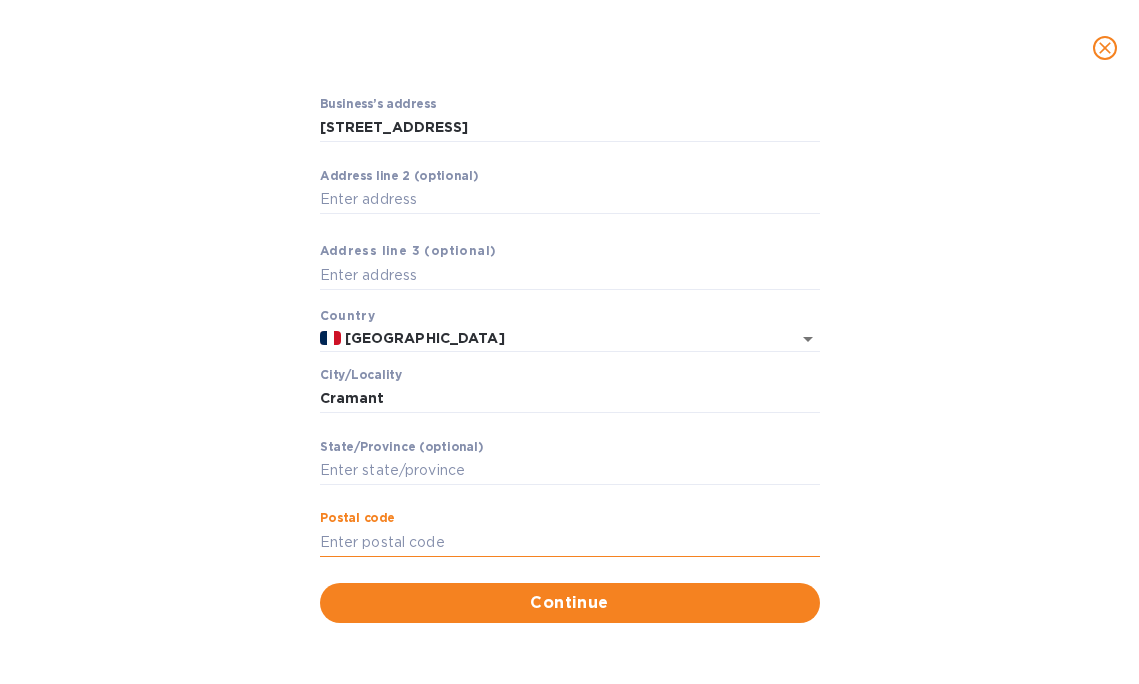 paste on "51530" 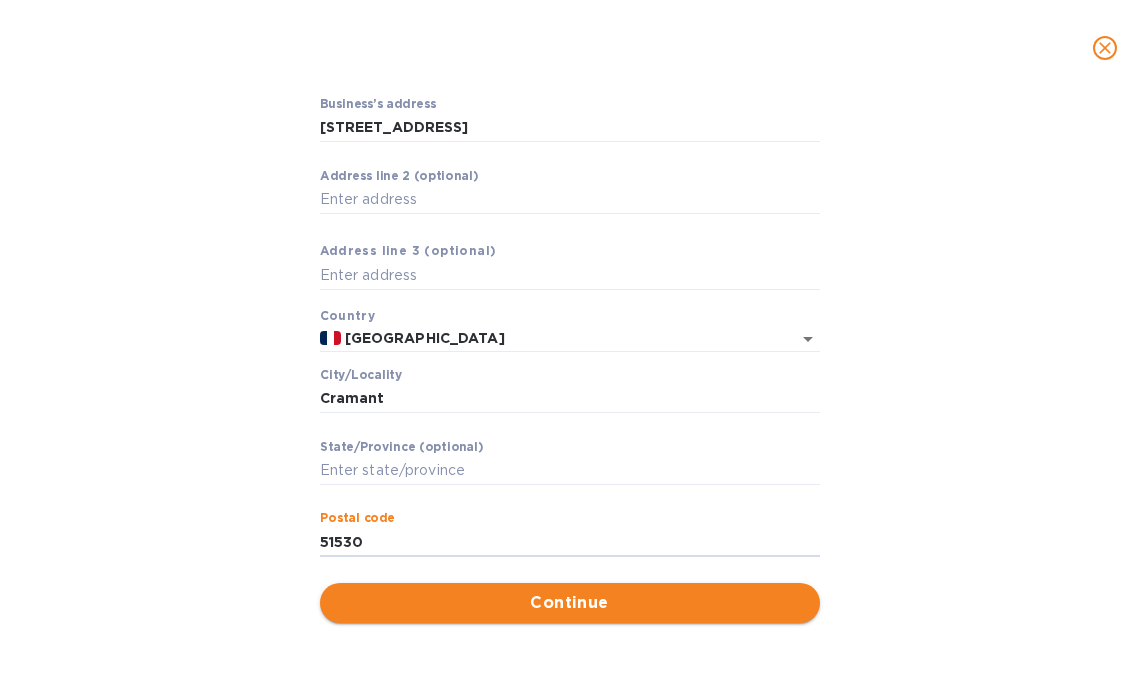 type on "51530" 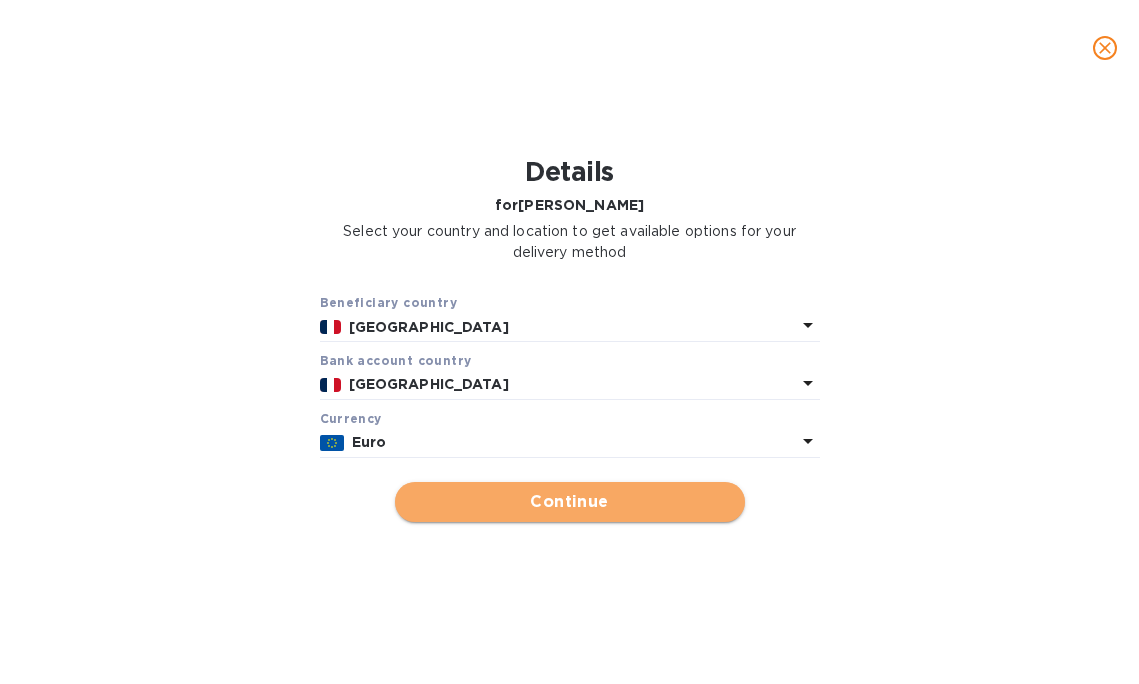 click on "Continue" at bounding box center (570, 502) 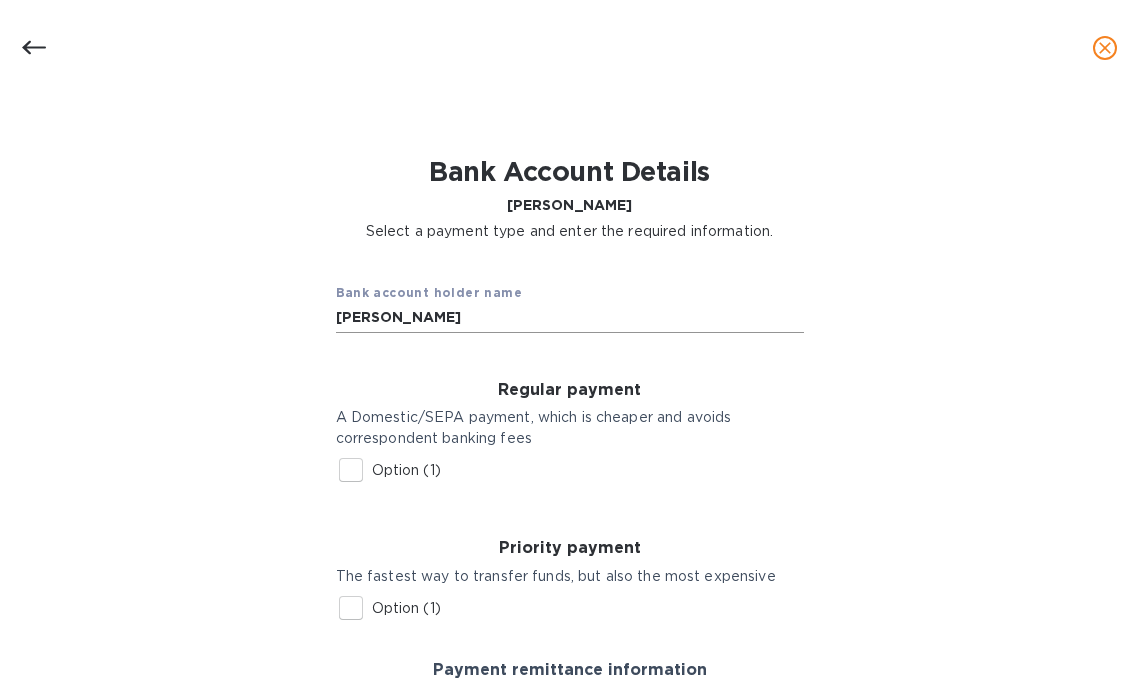 click on "[PERSON_NAME]" at bounding box center (570, 318) 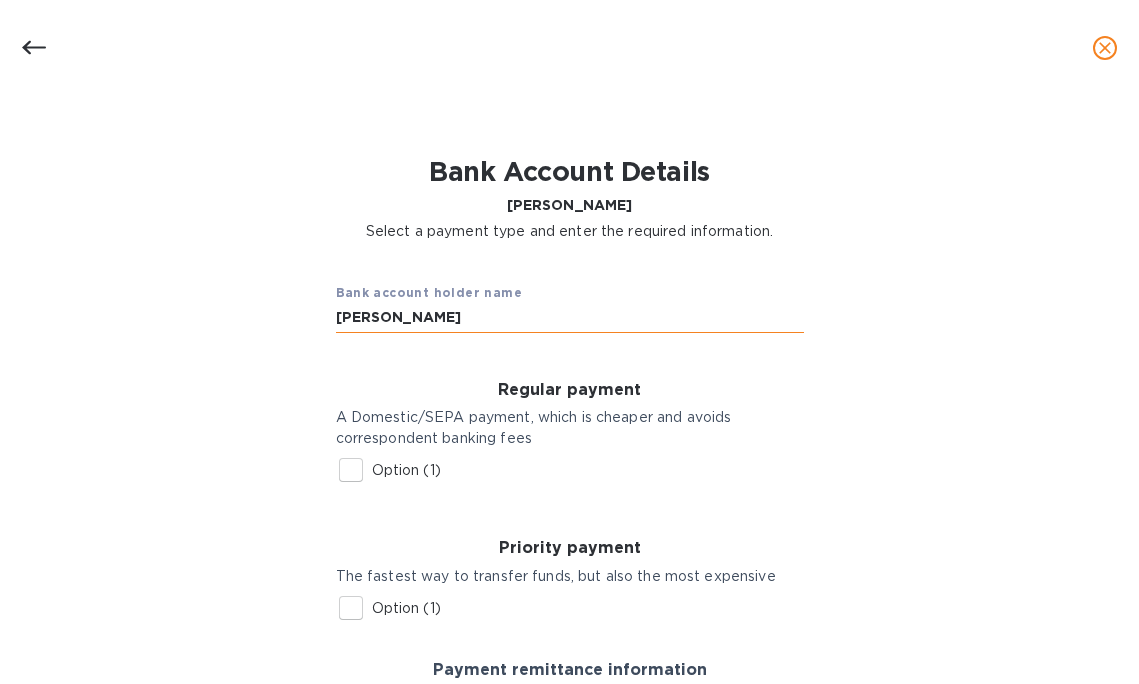 click on "[PERSON_NAME]" at bounding box center (570, 318) 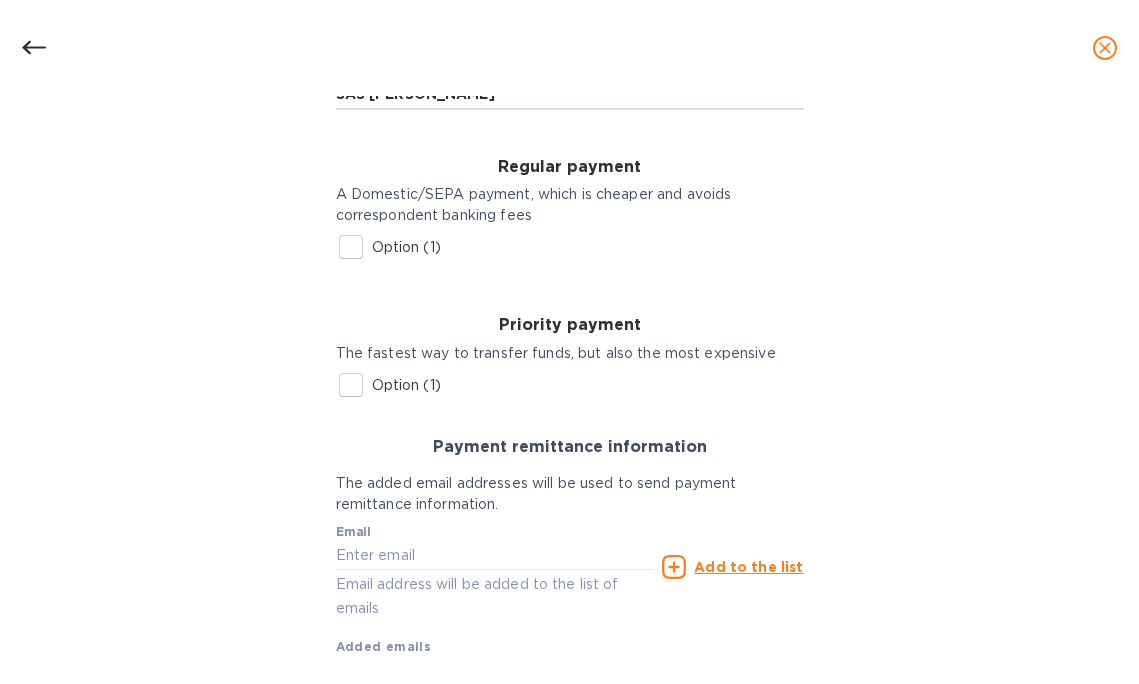 scroll, scrollTop: 202, scrollLeft: 0, axis: vertical 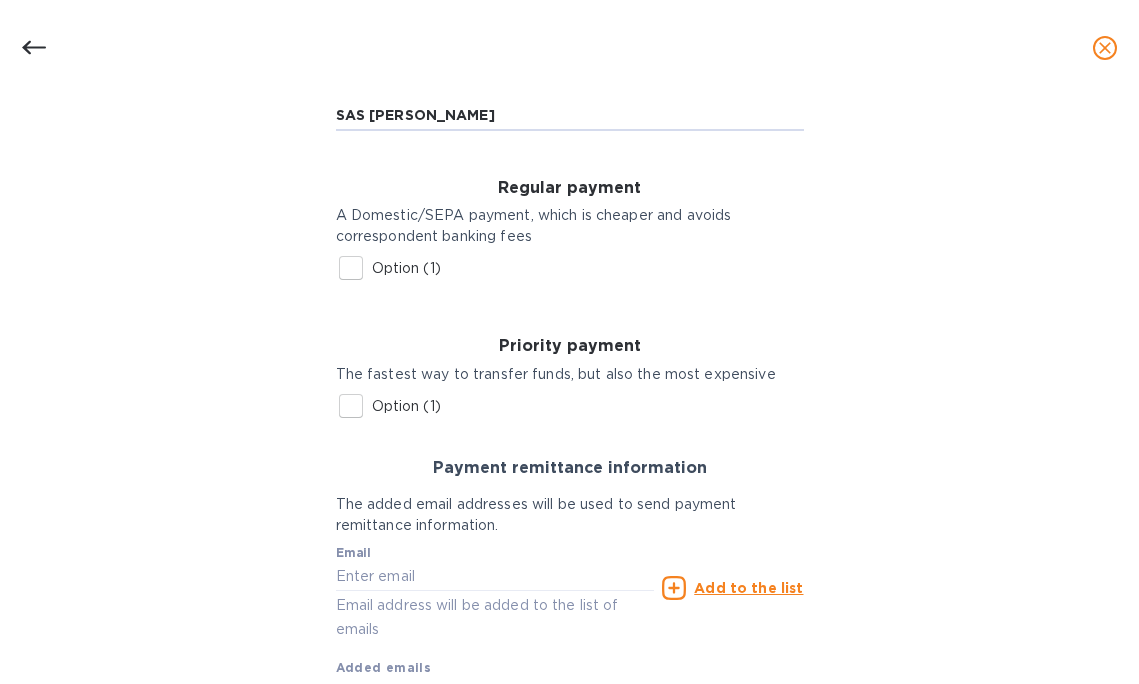 type on "SAS [PERSON_NAME]" 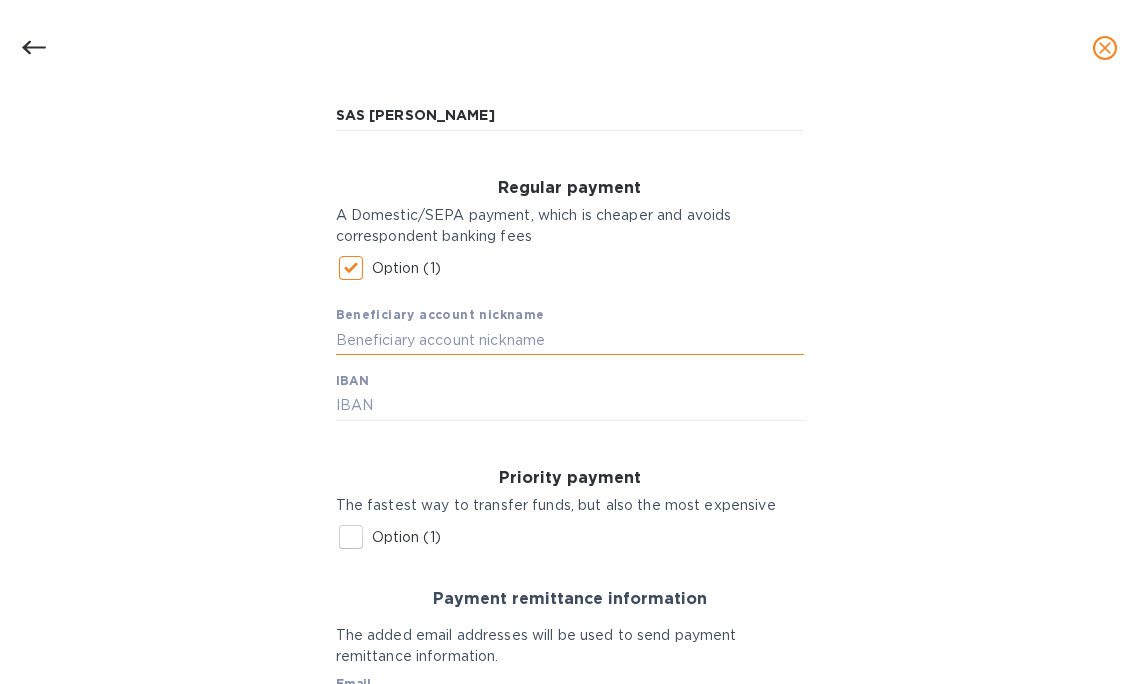 click at bounding box center (570, 340) 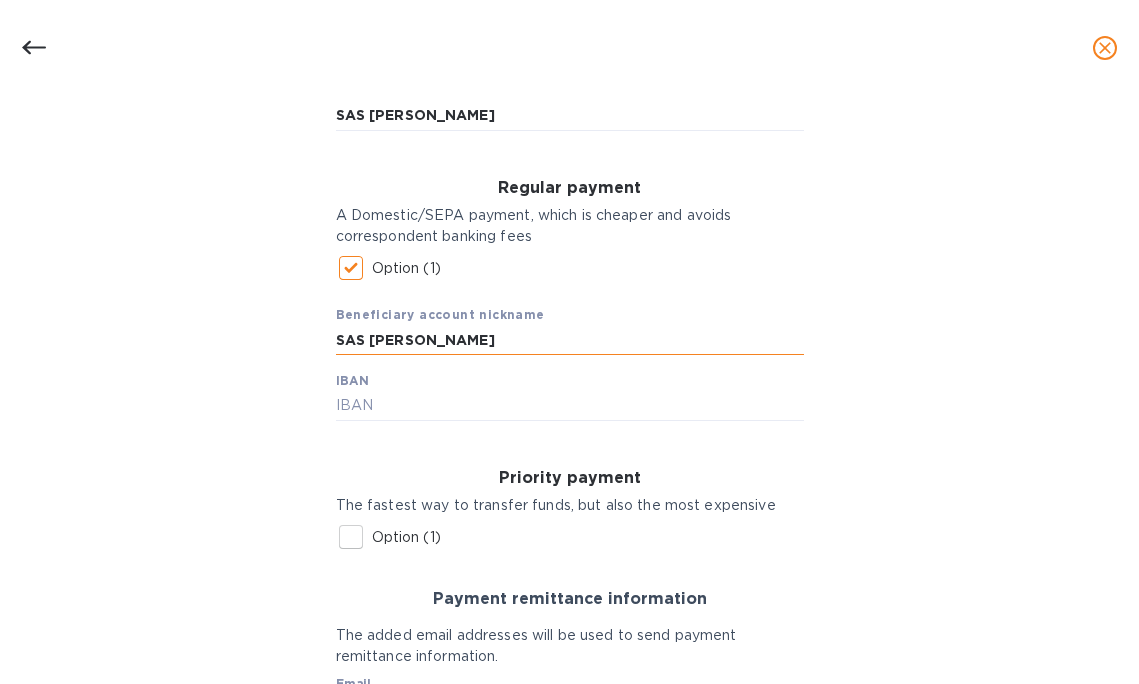 click on "SAS [PERSON_NAME]" at bounding box center [570, 340] 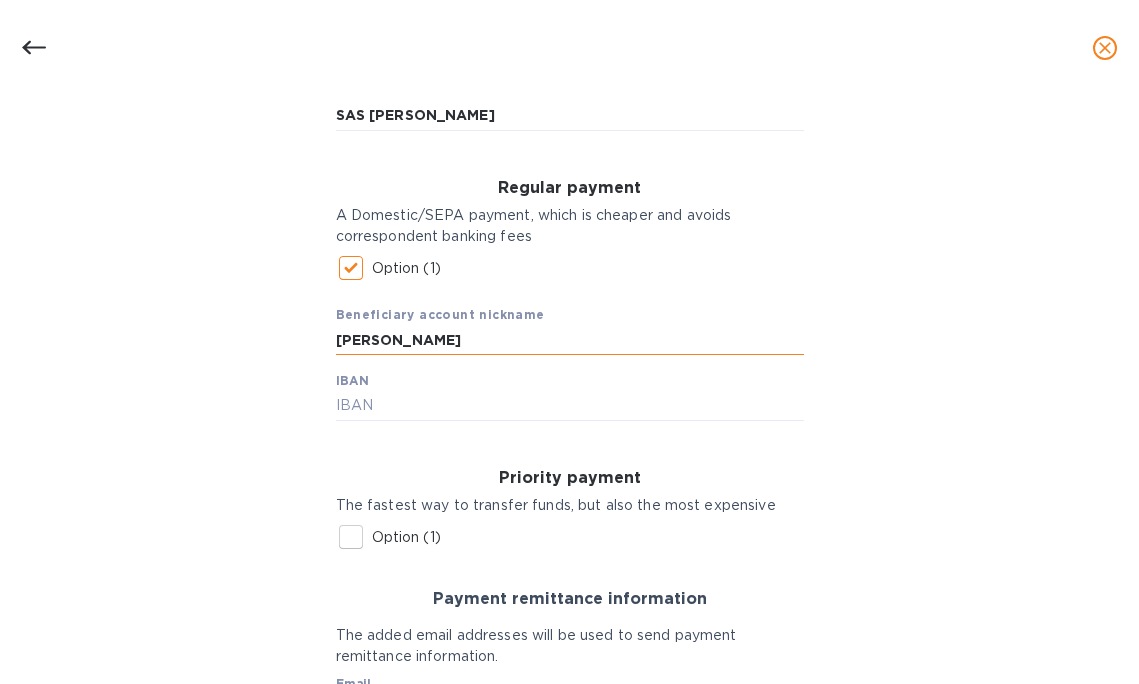 type on "[PERSON_NAME]" 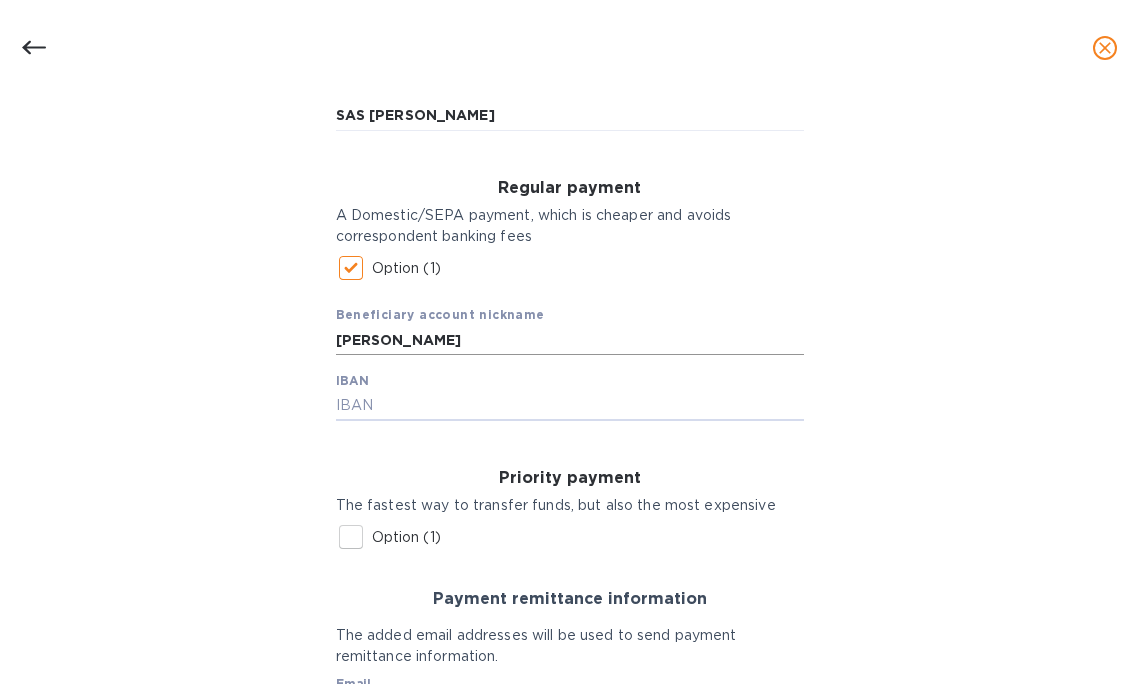 paste on "[FINANCIAL_ID]" 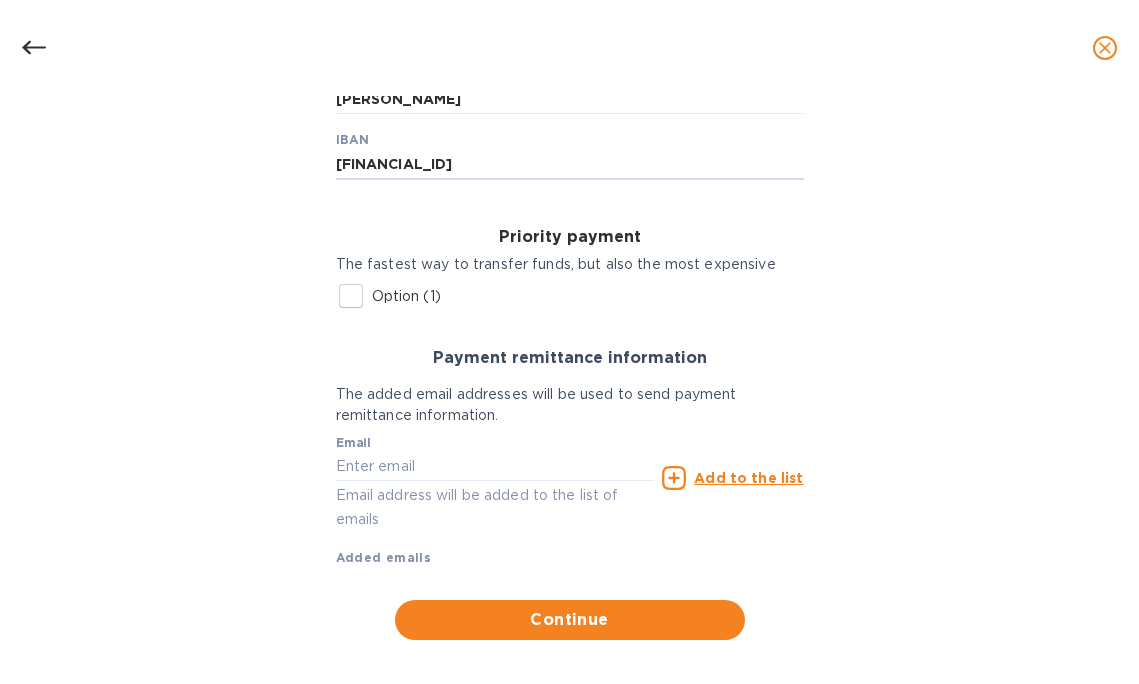 scroll, scrollTop: 462, scrollLeft: 0, axis: vertical 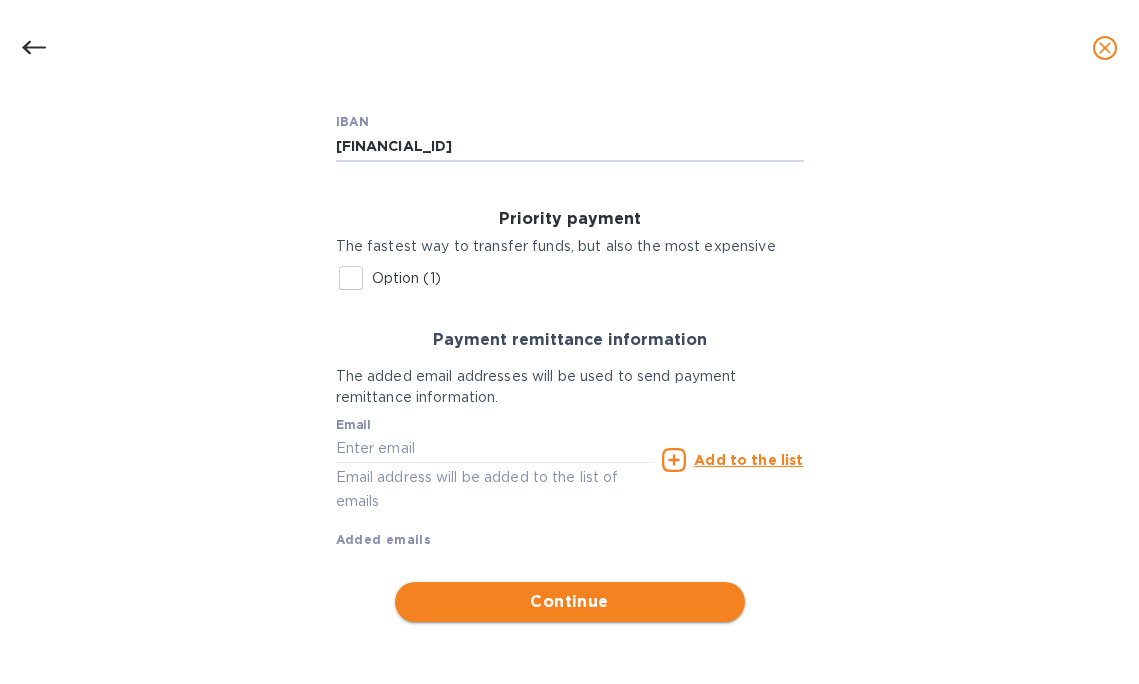 type on "[FINANCIAL_ID]" 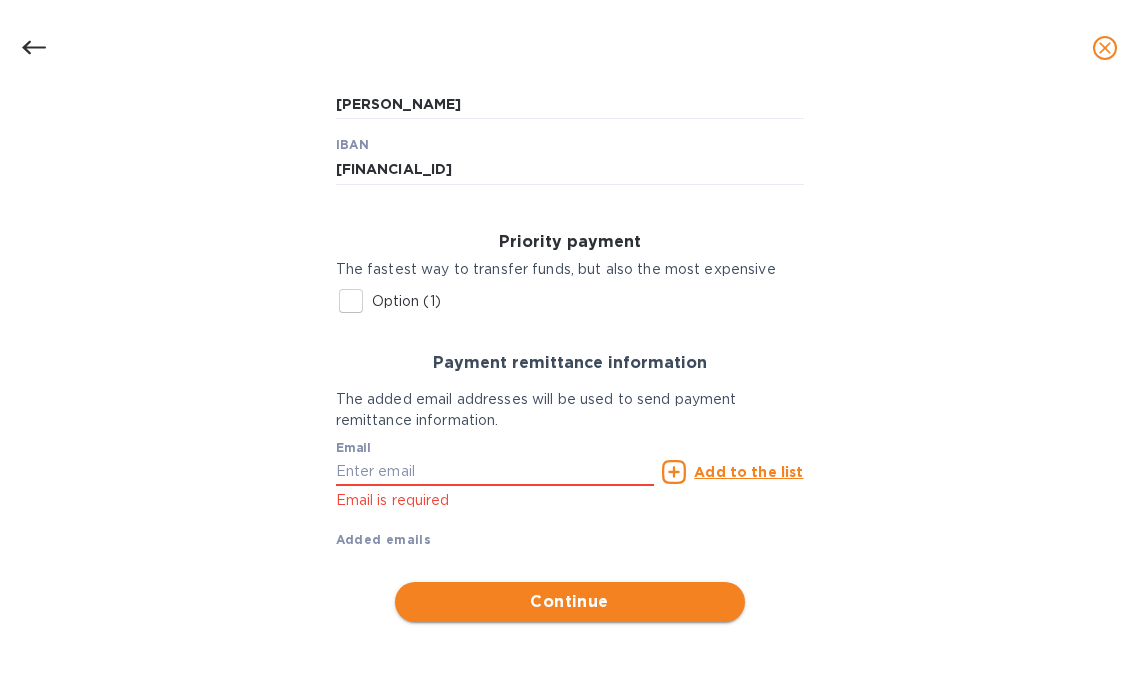 scroll, scrollTop: 438, scrollLeft: 0, axis: vertical 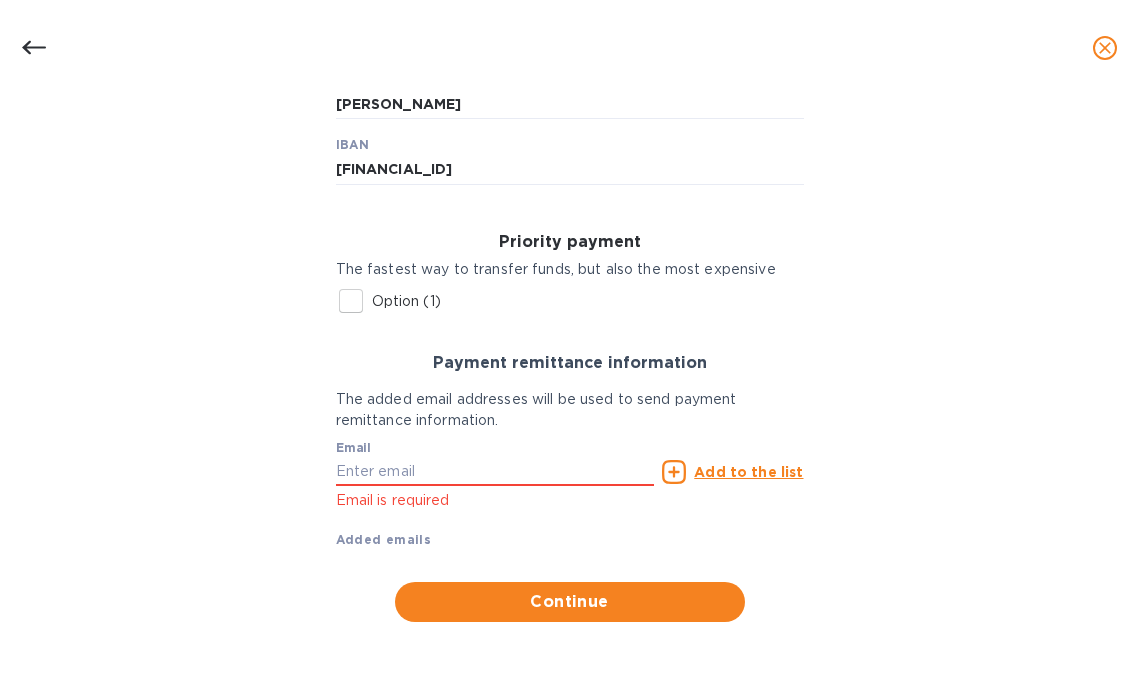 type 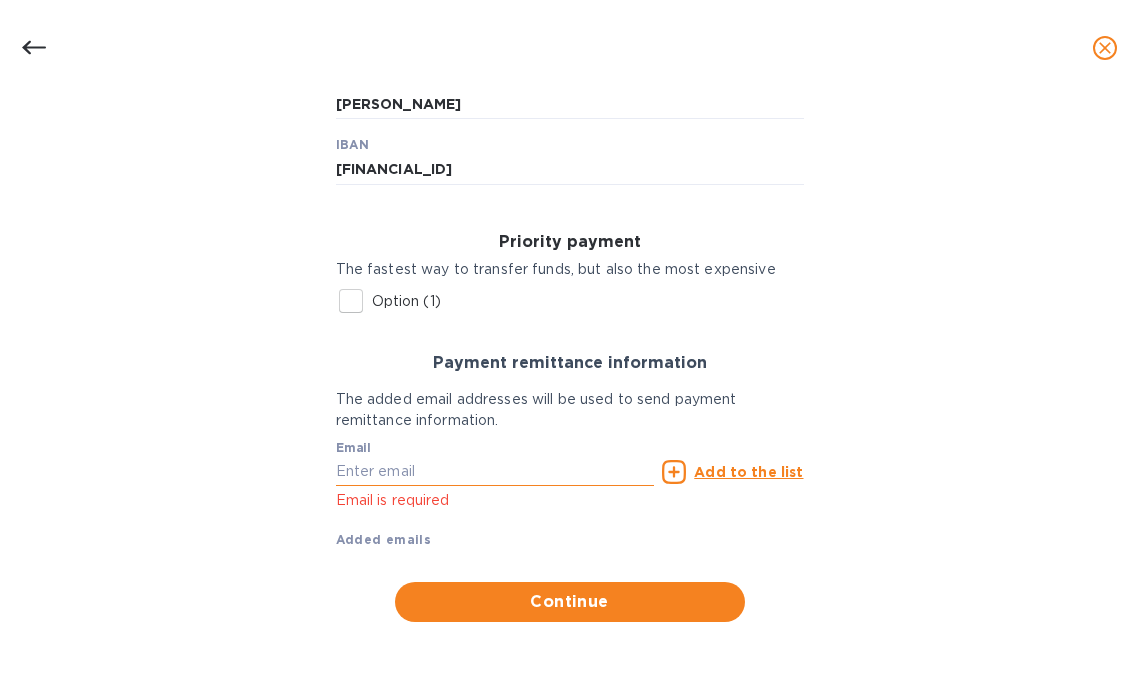 click at bounding box center (495, 472) 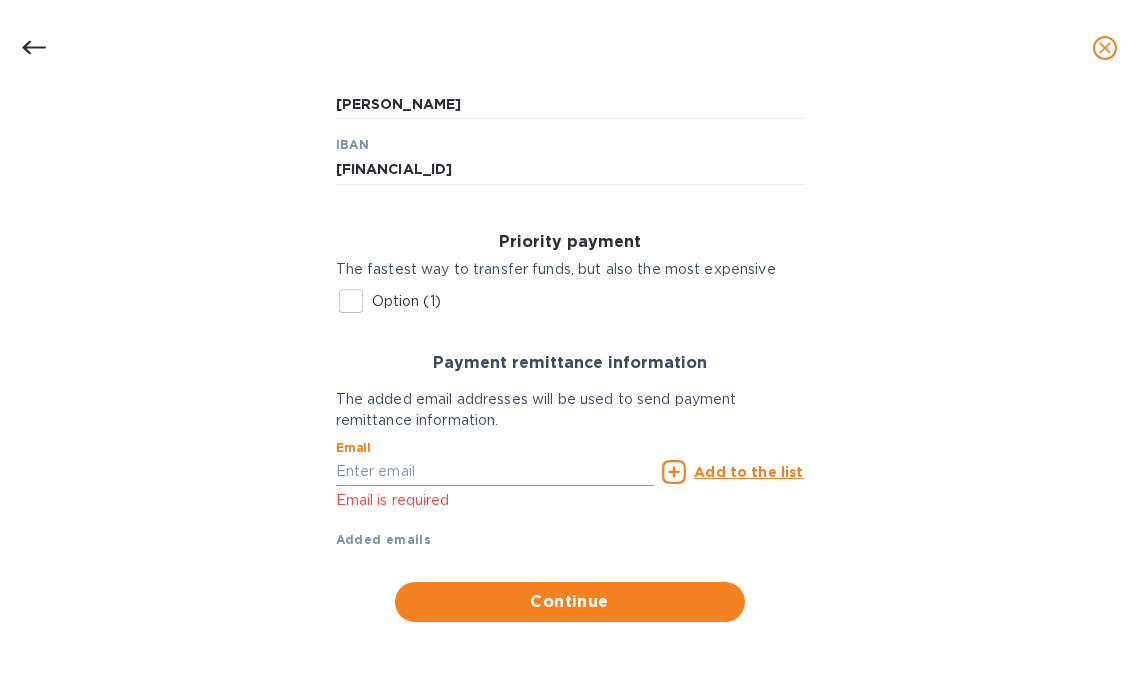 paste on "[EMAIL_ADDRESS][DOMAIN_NAME]" 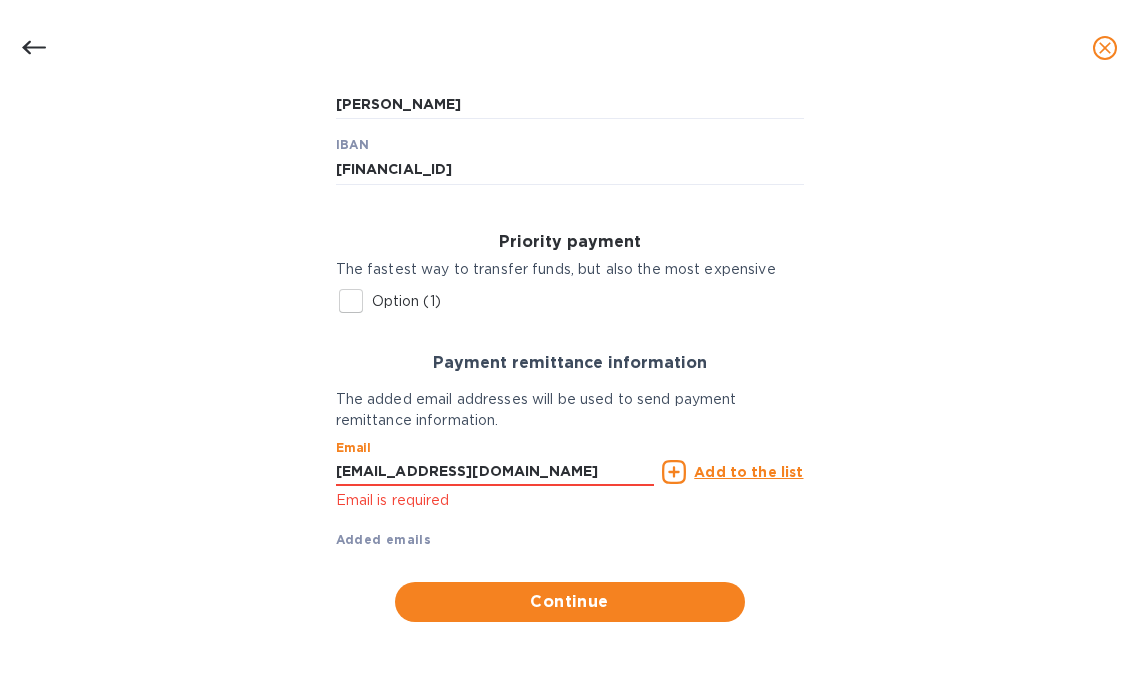 type on "[EMAIL_ADDRESS][DOMAIN_NAME]" 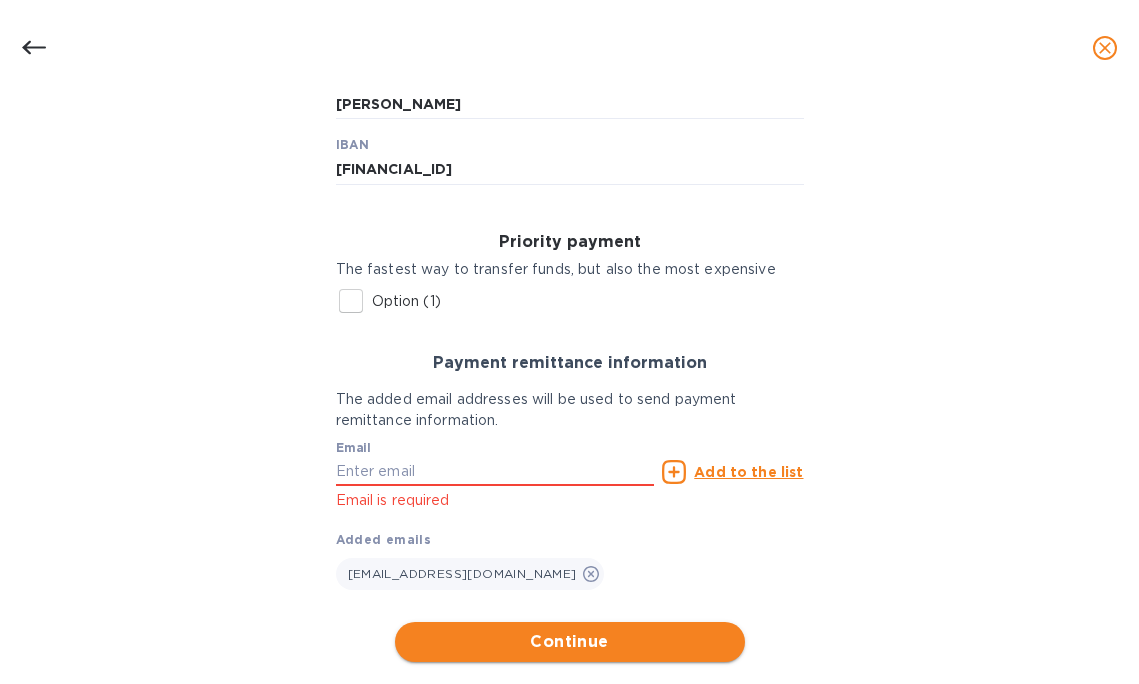 click on "Continue" at bounding box center (570, 642) 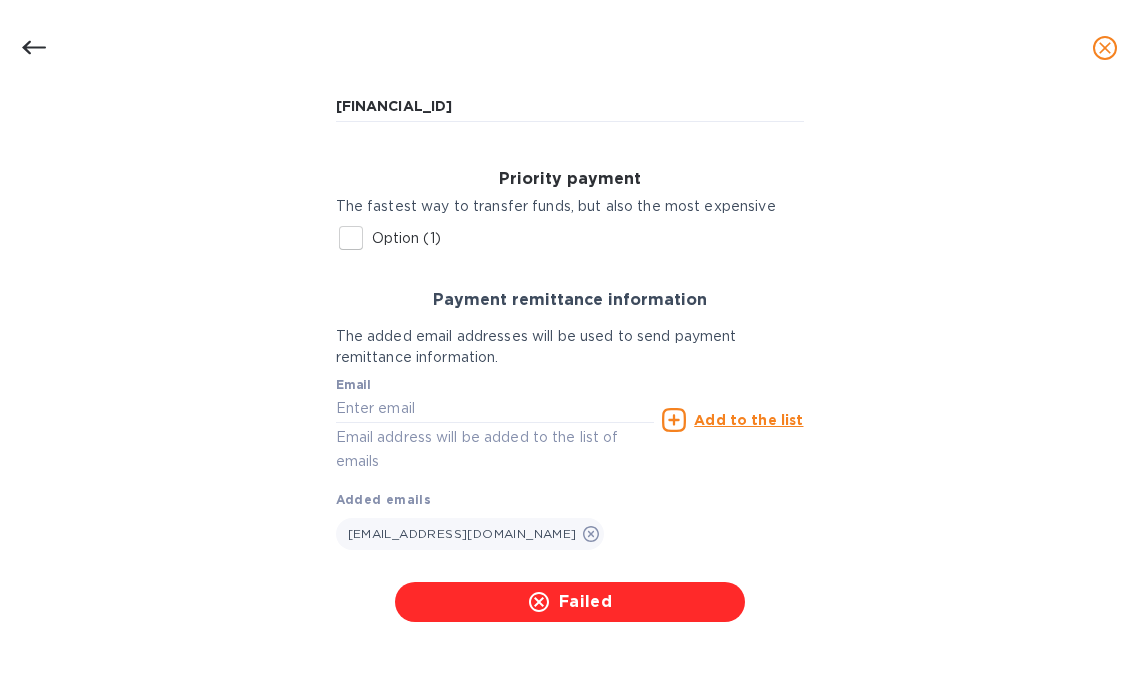 scroll, scrollTop: 0, scrollLeft: 0, axis: both 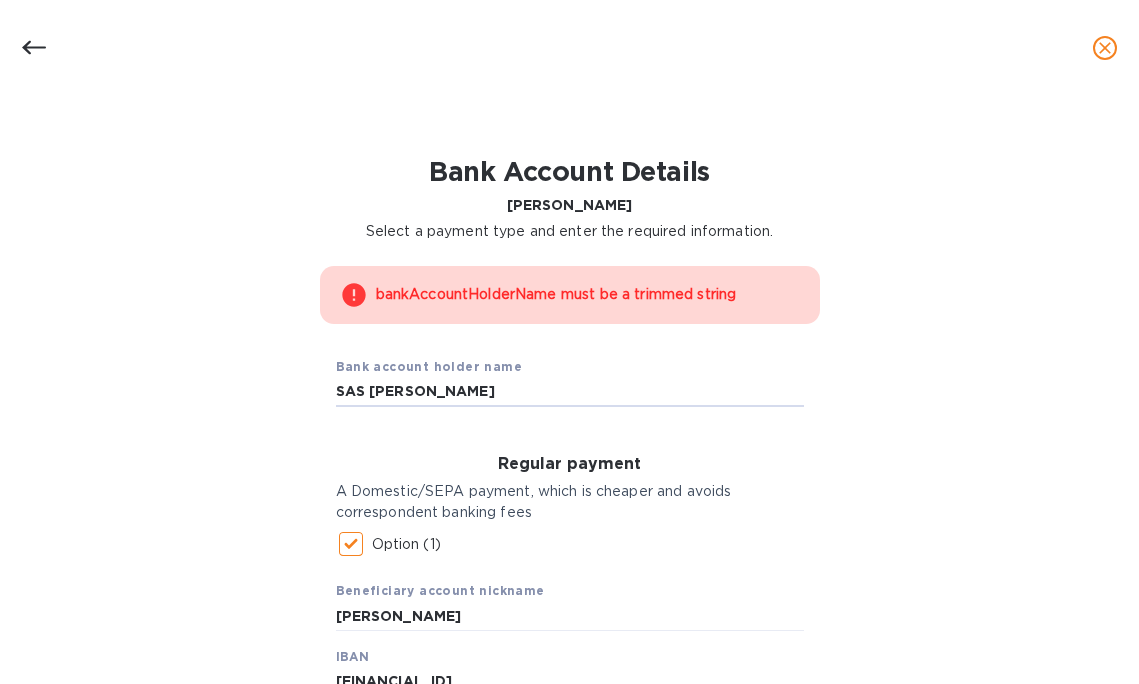 drag, startPoint x: 367, startPoint y: 390, endPoint x: 295, endPoint y: 390, distance: 72 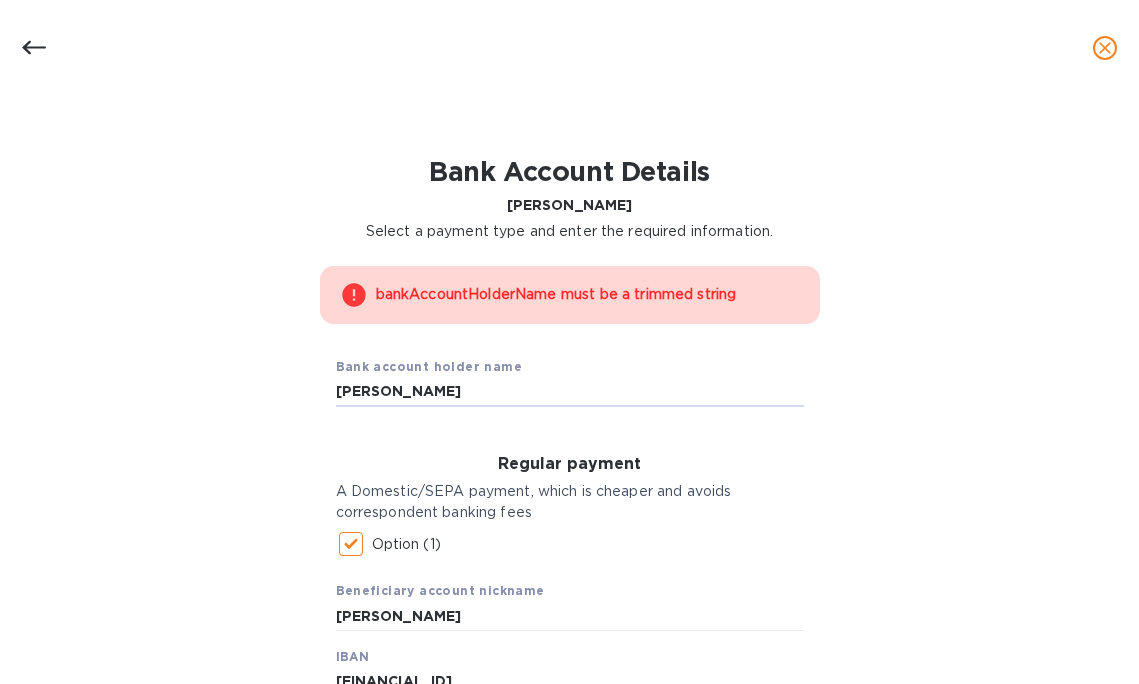 scroll, scrollTop: 576, scrollLeft: 0, axis: vertical 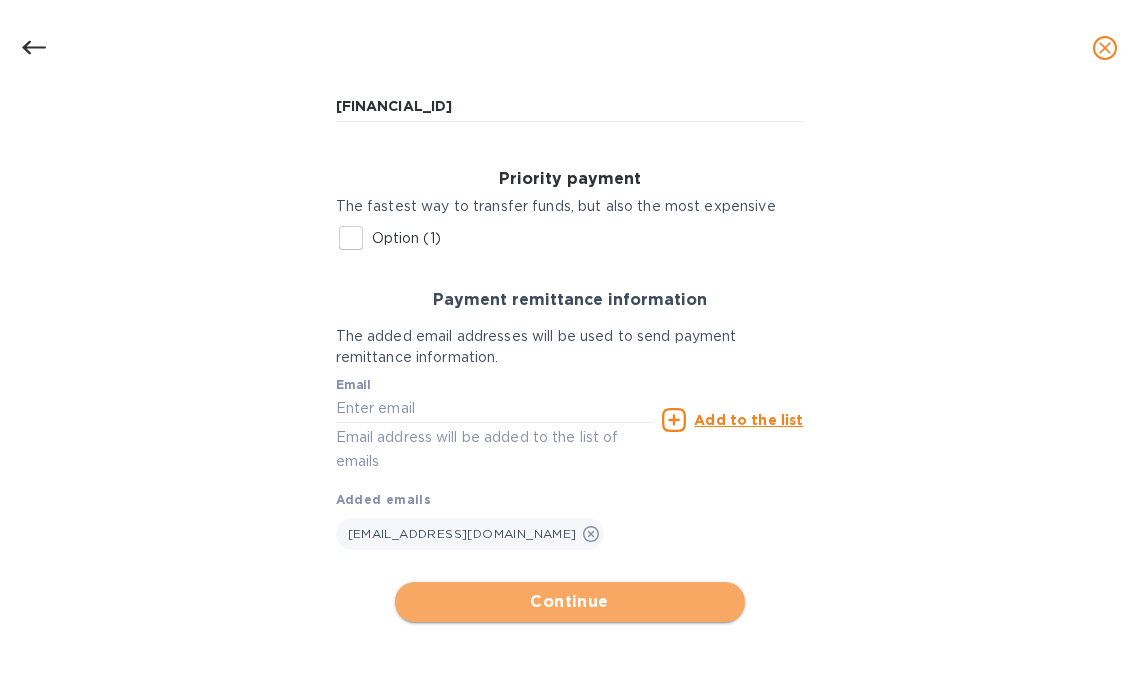 click on "Continue" at bounding box center (570, 602) 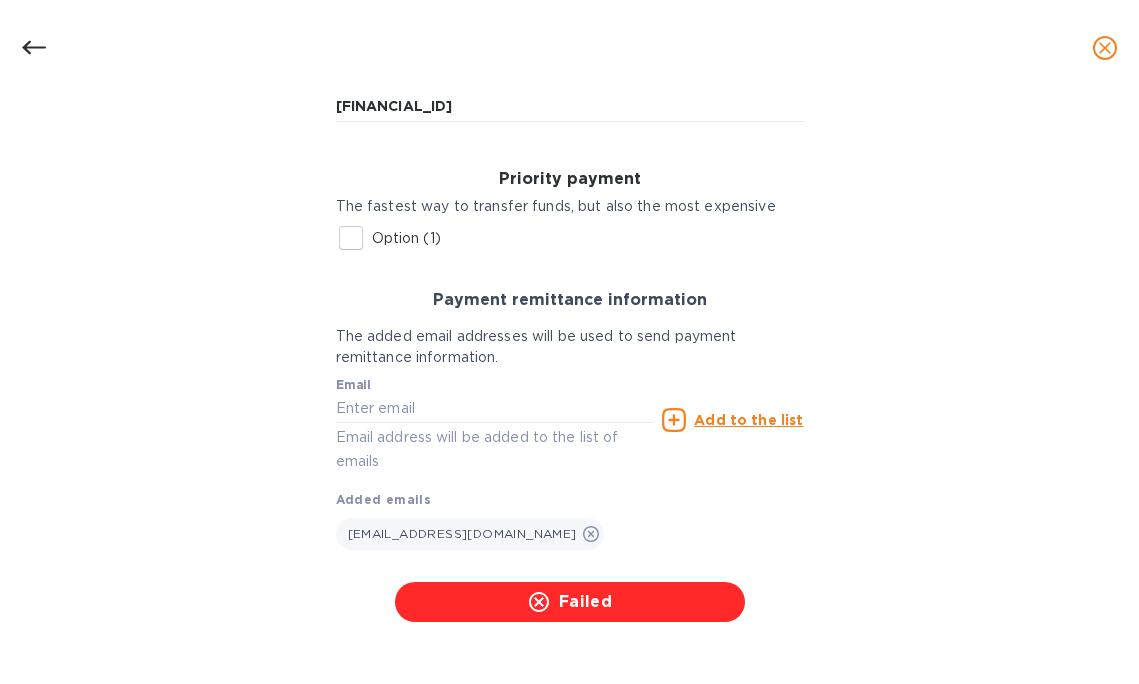 scroll, scrollTop: 0, scrollLeft: 0, axis: both 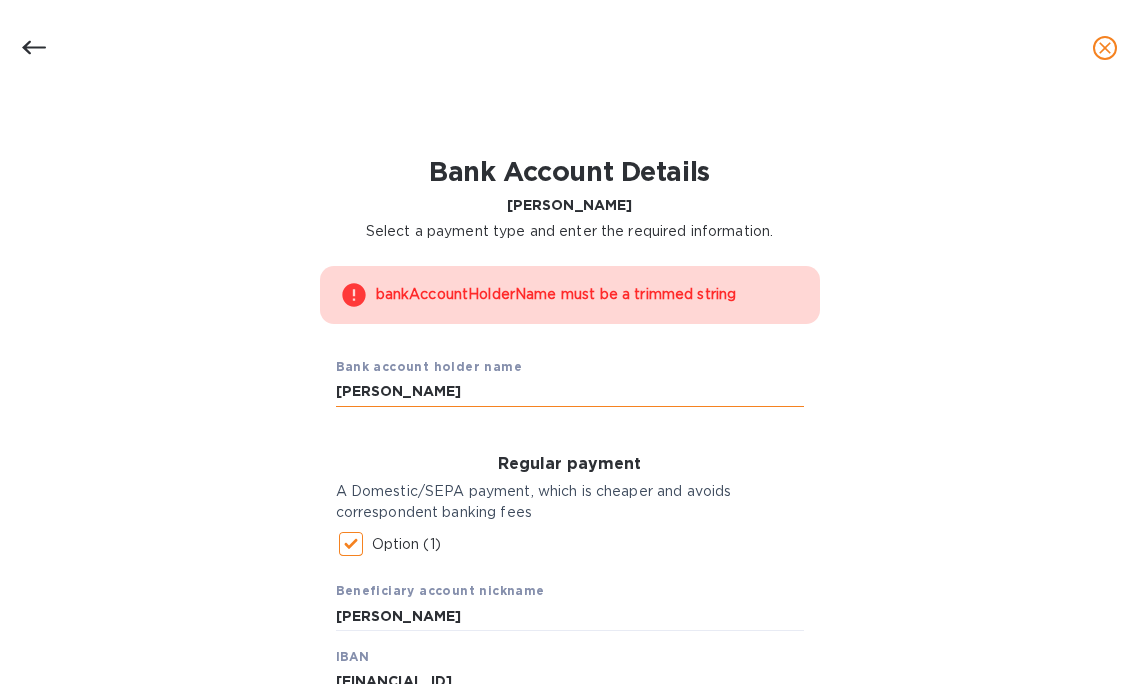 click on "[PERSON_NAME]" at bounding box center (570, 392) 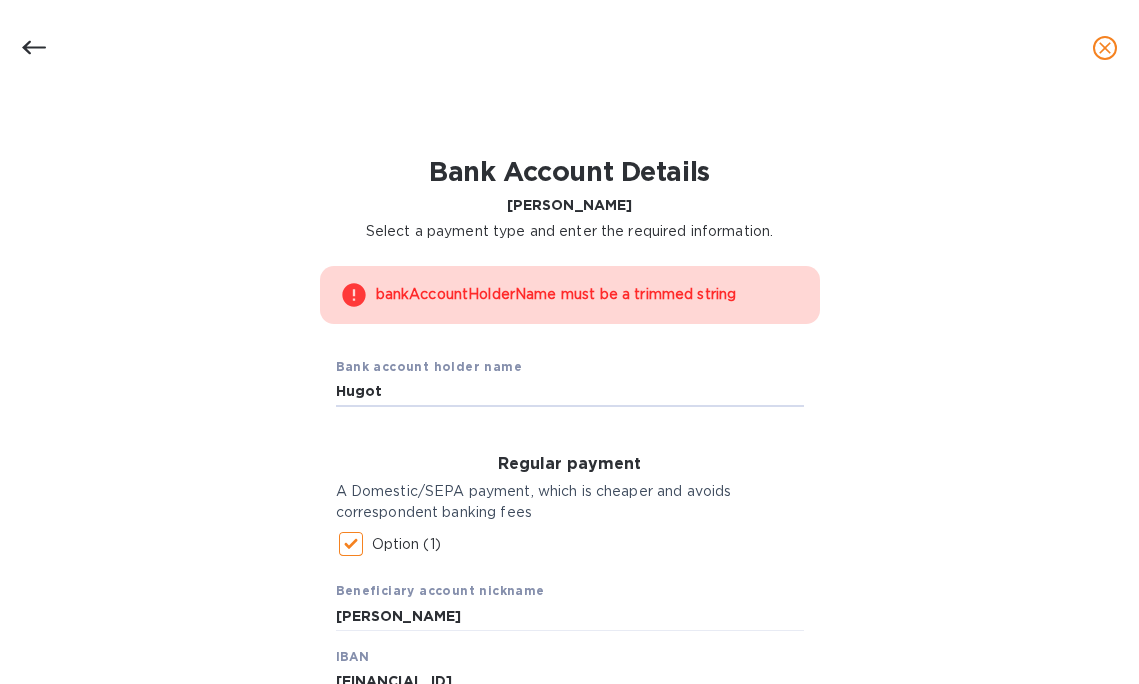 scroll, scrollTop: 576, scrollLeft: 0, axis: vertical 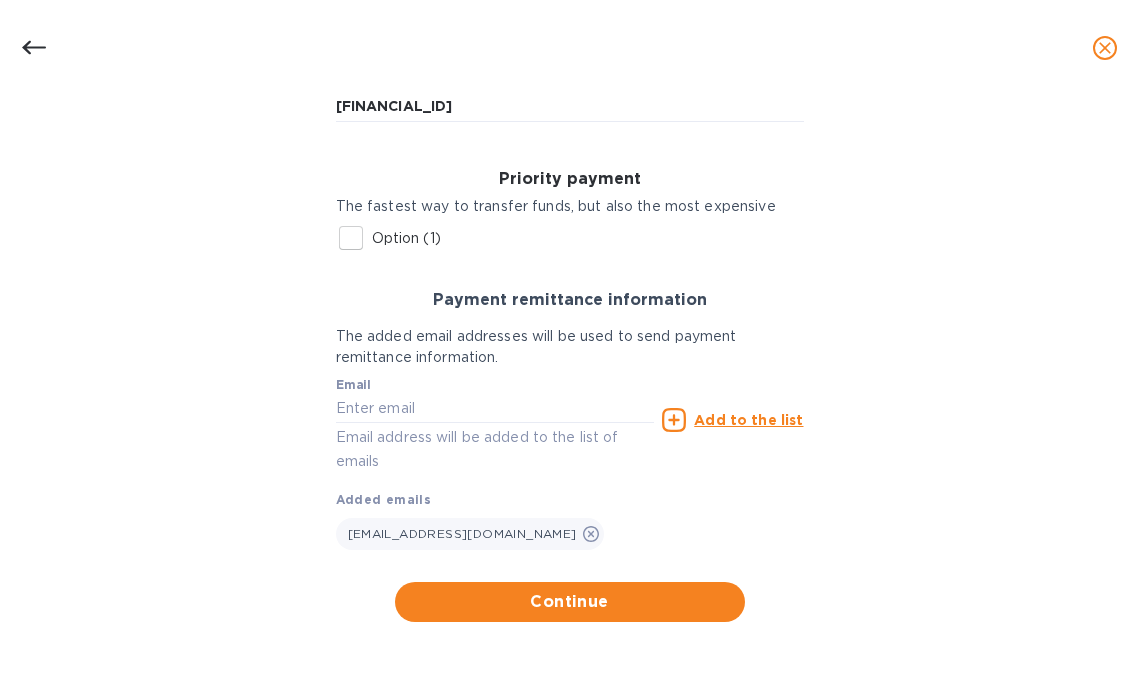 type on "Hugot" 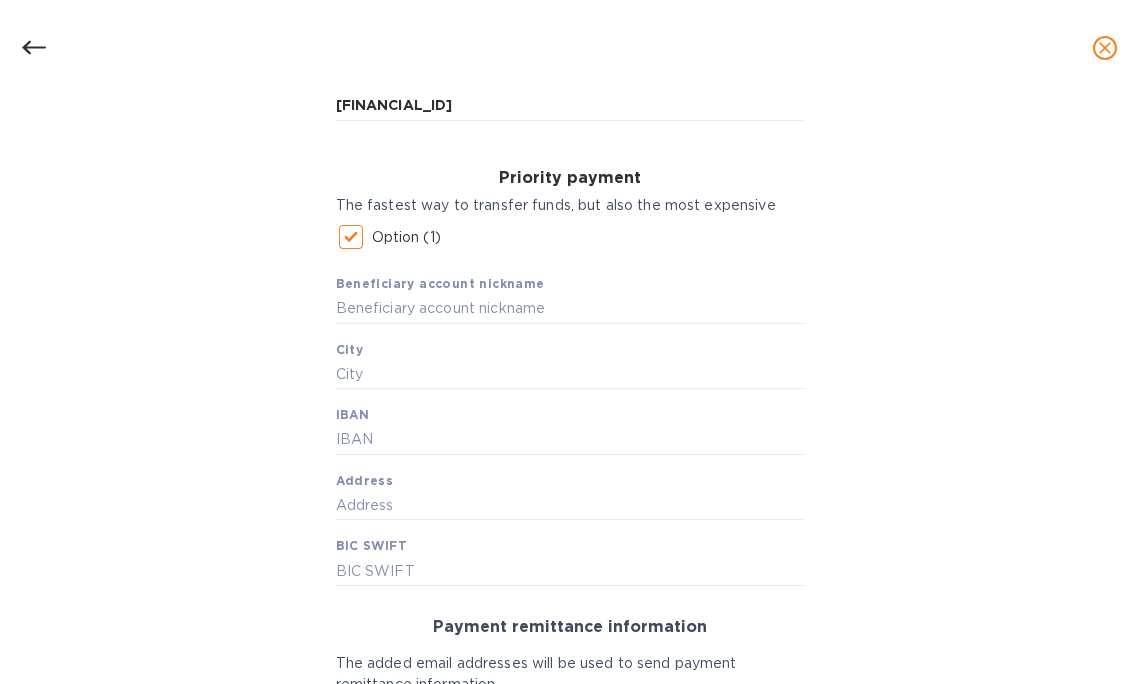 click on "Option (1)" at bounding box center (351, 237) 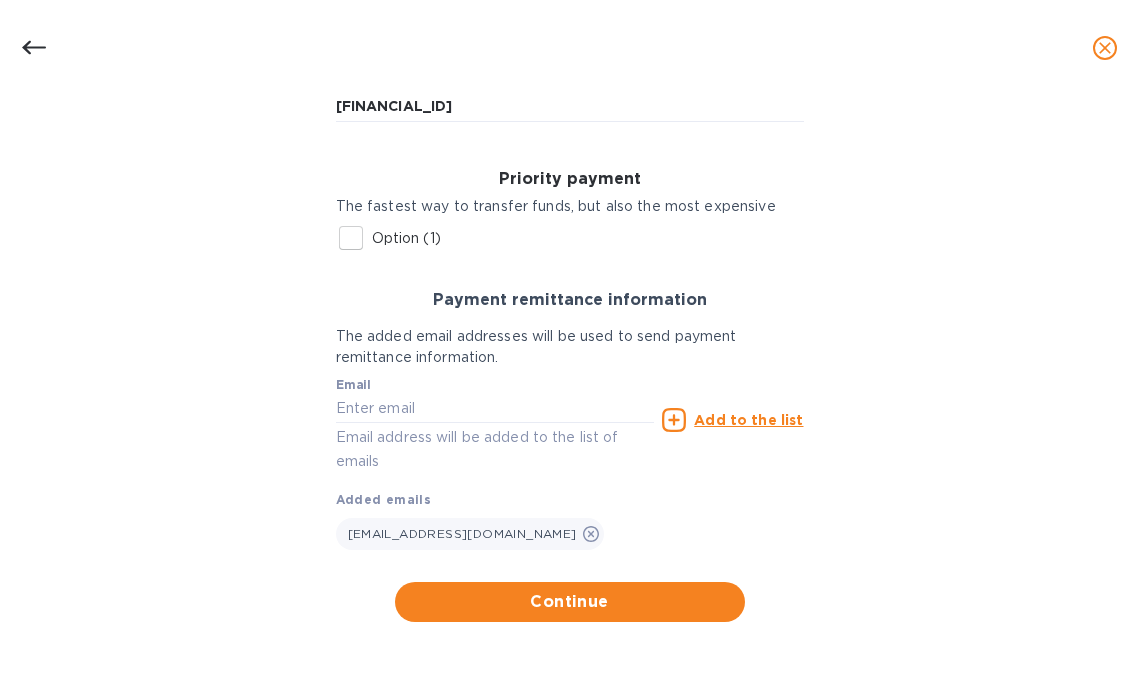 click on "Option (1)" at bounding box center [351, 238] 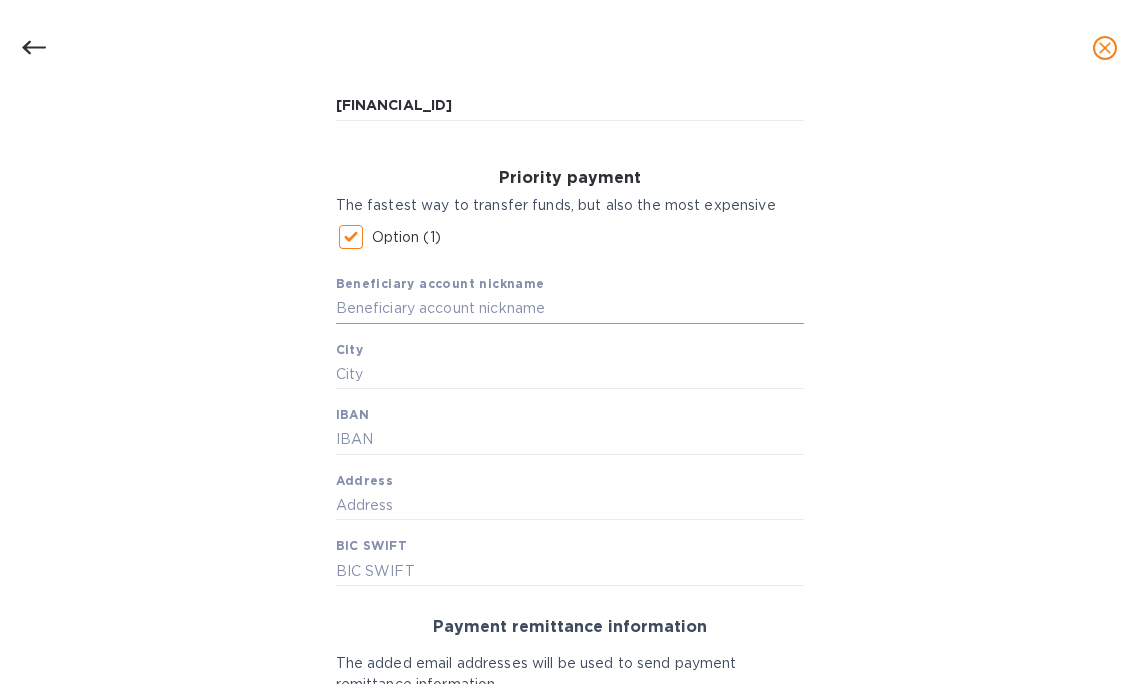 click at bounding box center [570, 309] 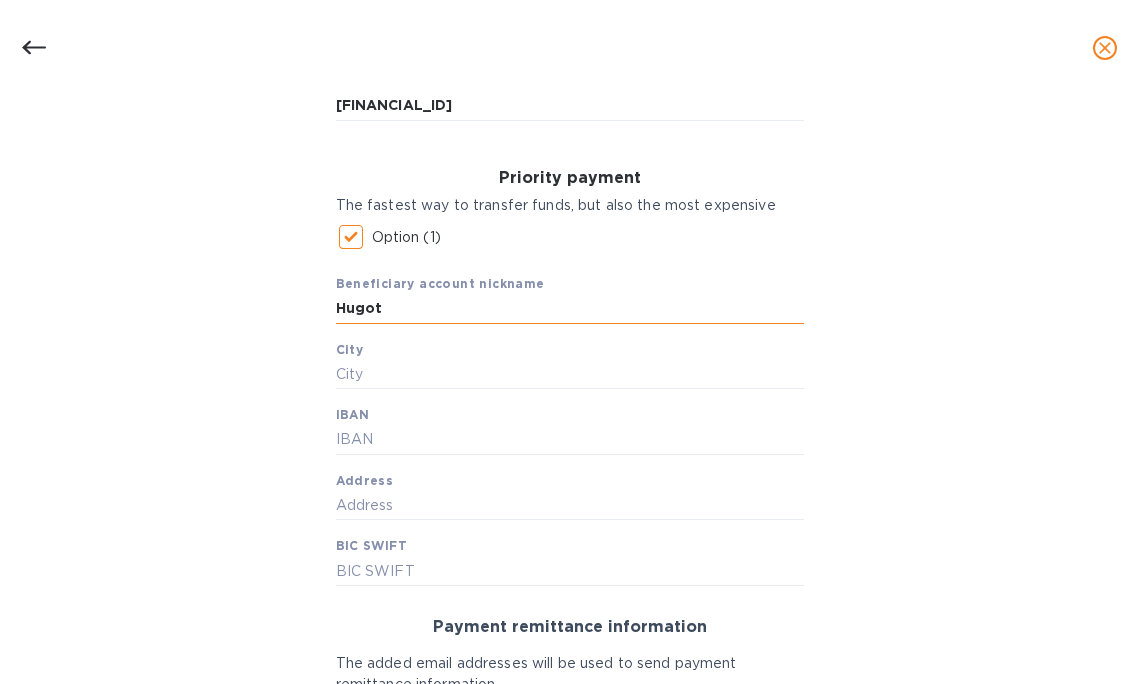 type on "Hugot" 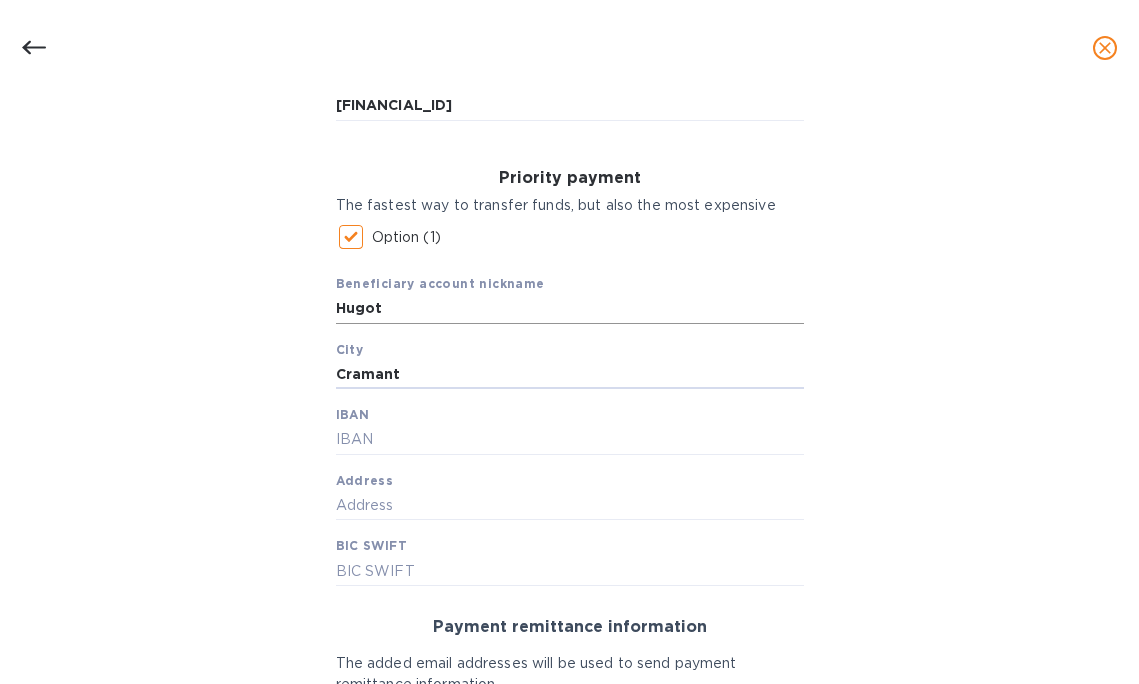 type on "Cramant" 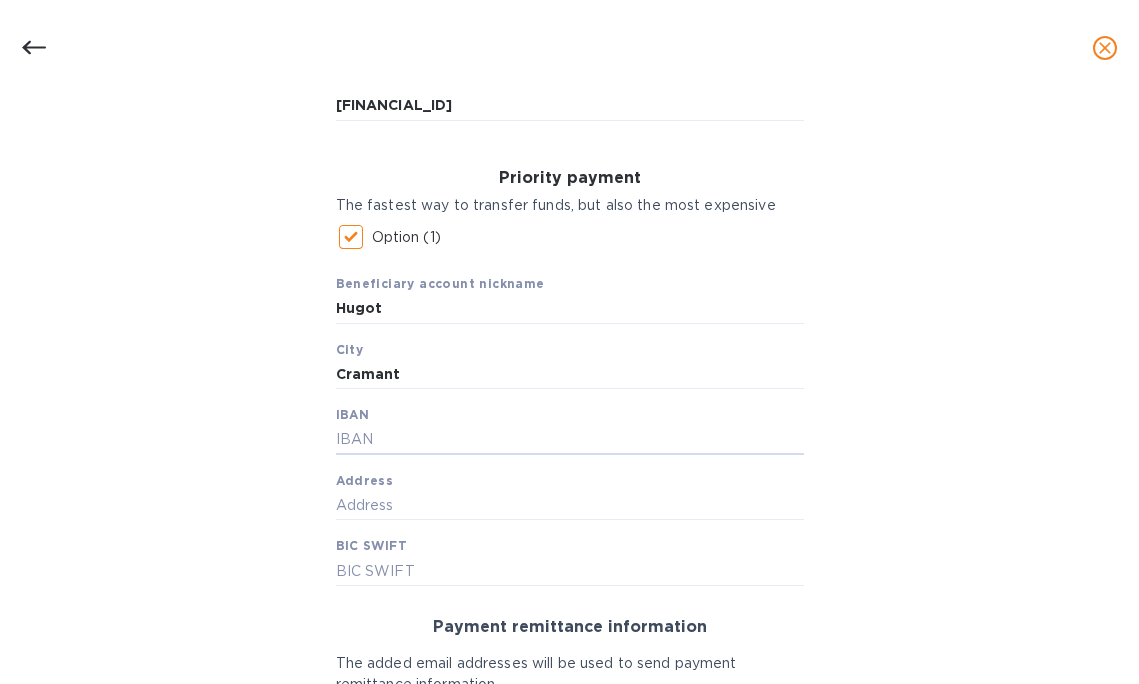 paste on "[FINANCIAL_ID]" 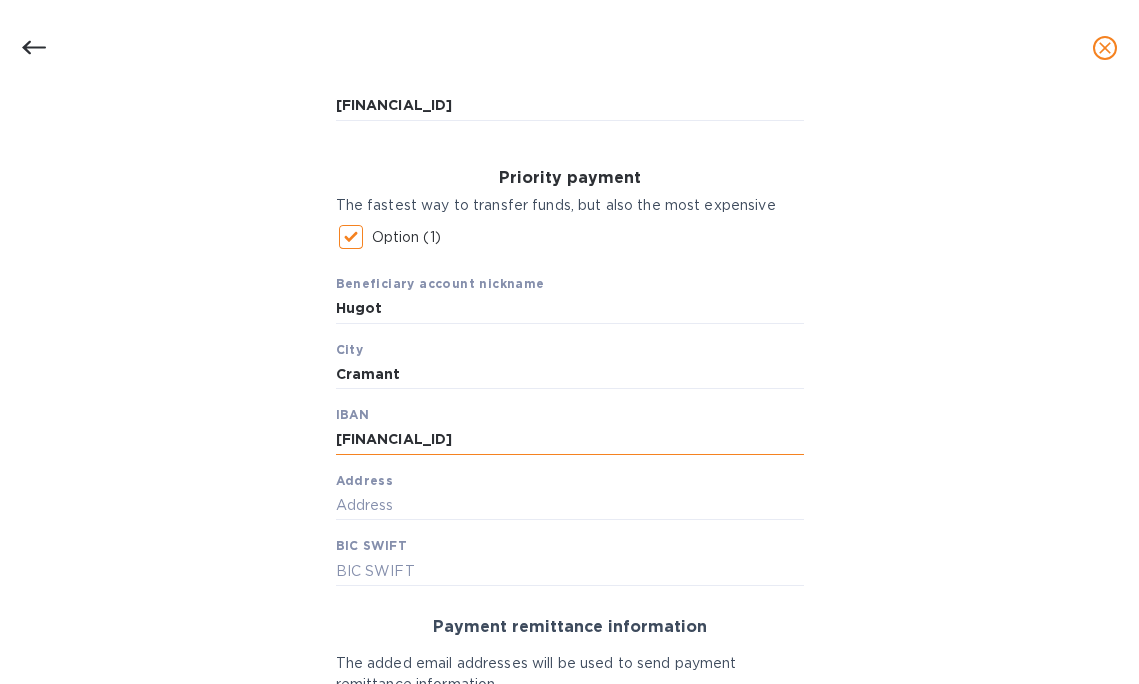 type on "[FINANCIAL_ID]" 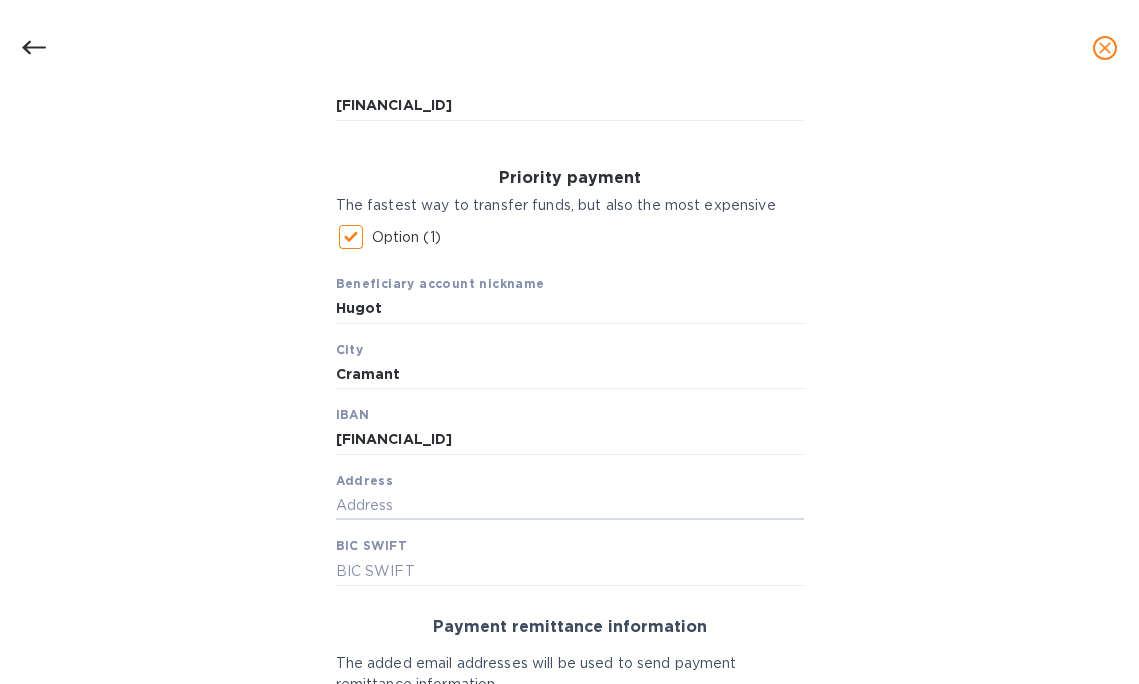 paste on "[STREET_ADDRESS]" 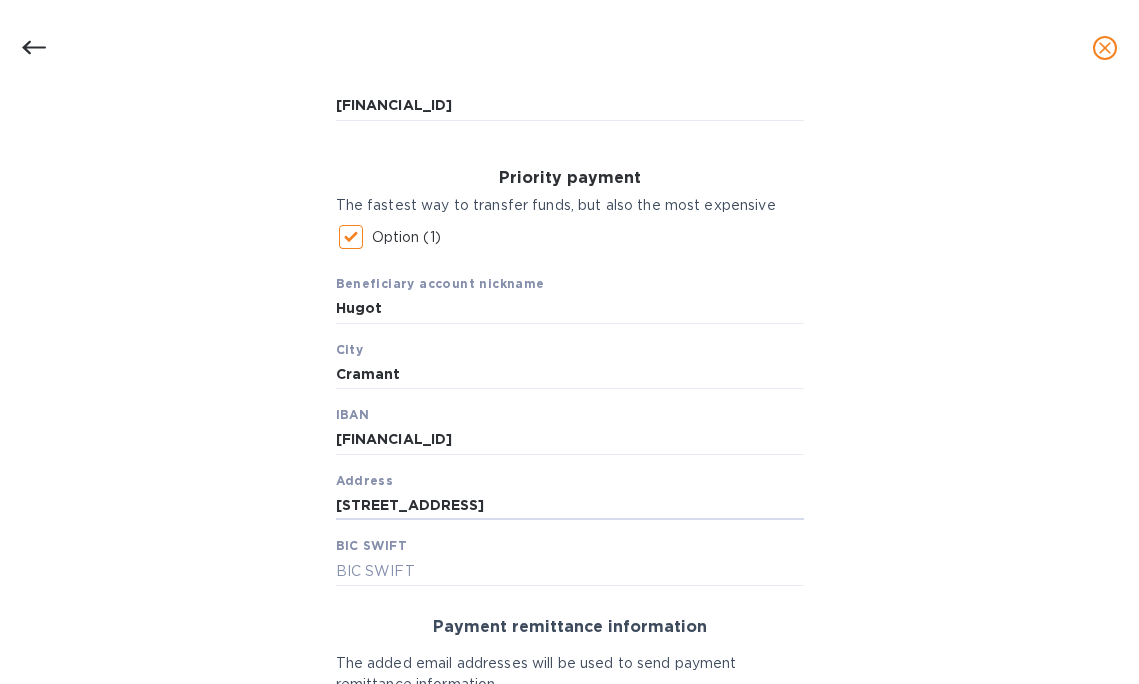 type on "[STREET_ADDRESS]" 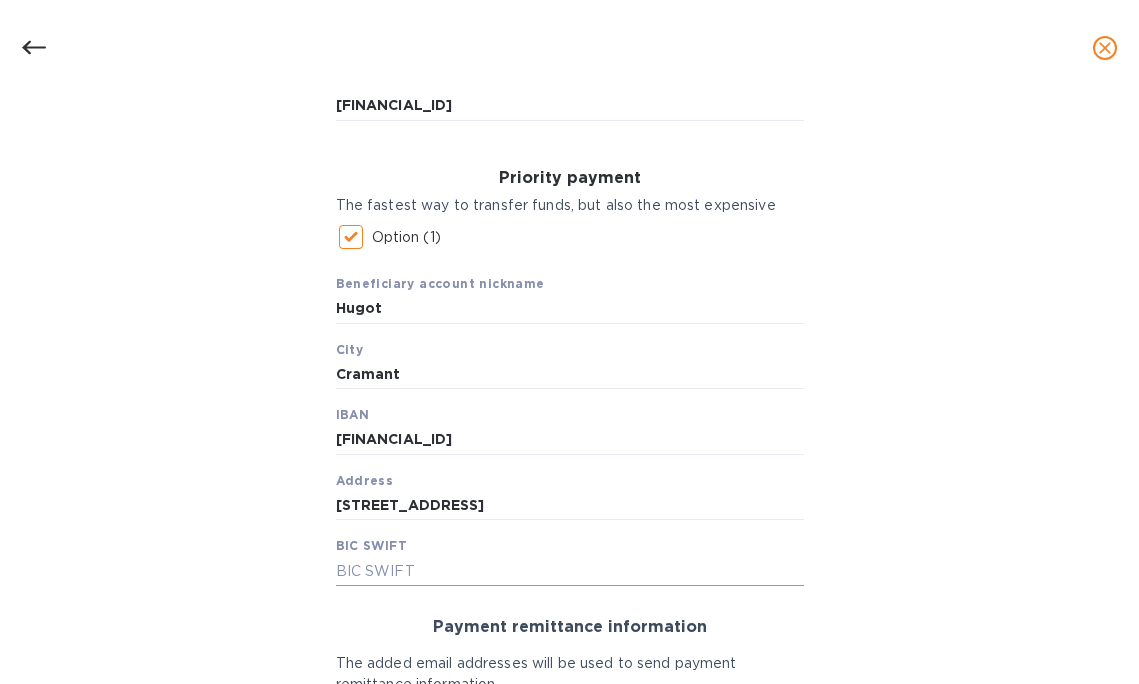 paste on "[SWIFT_CODE]" 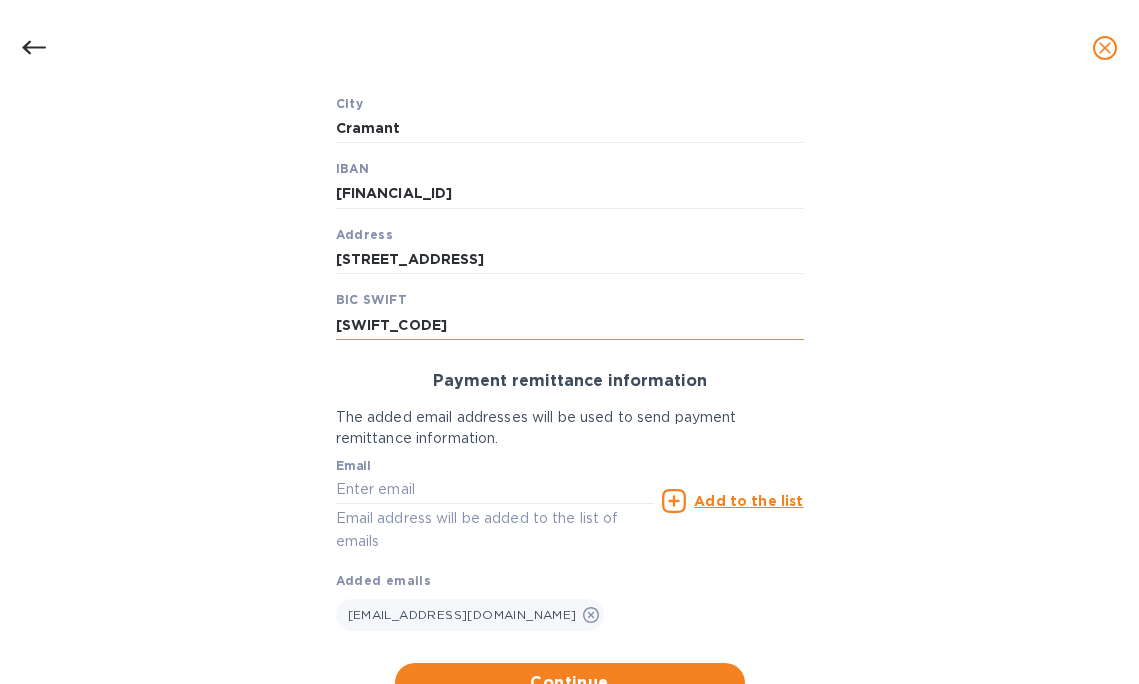 scroll, scrollTop: 903, scrollLeft: 0, axis: vertical 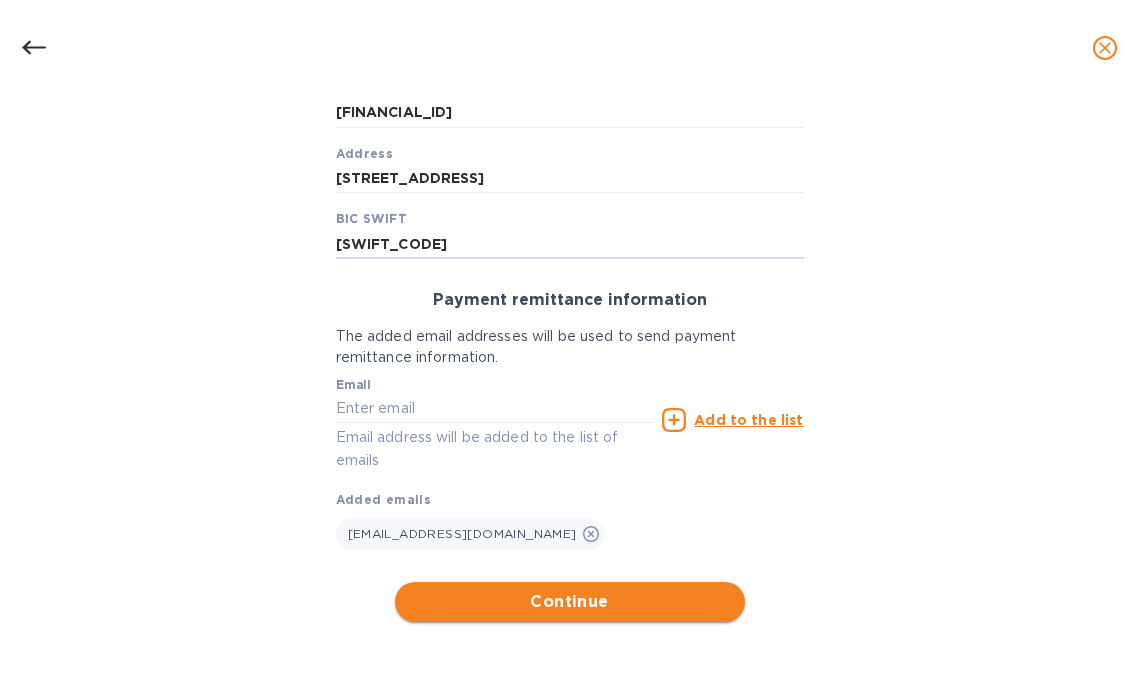 type on "[SWIFT_CODE]" 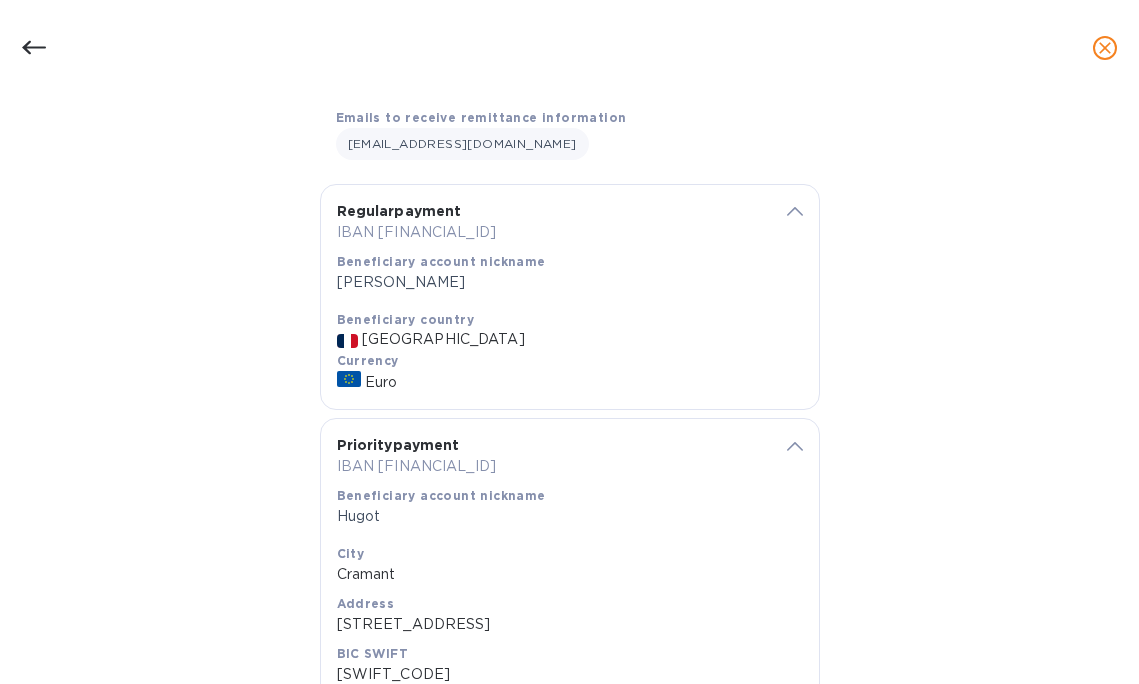 scroll, scrollTop: 490, scrollLeft: 0, axis: vertical 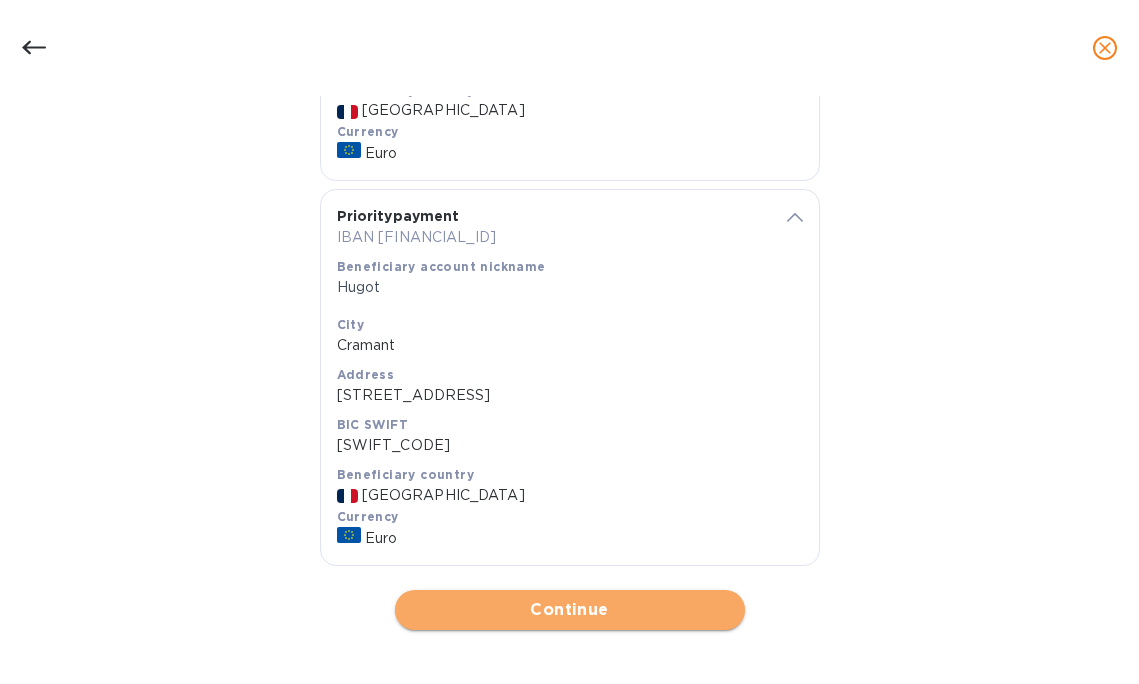 click on "Continue" at bounding box center [570, 610] 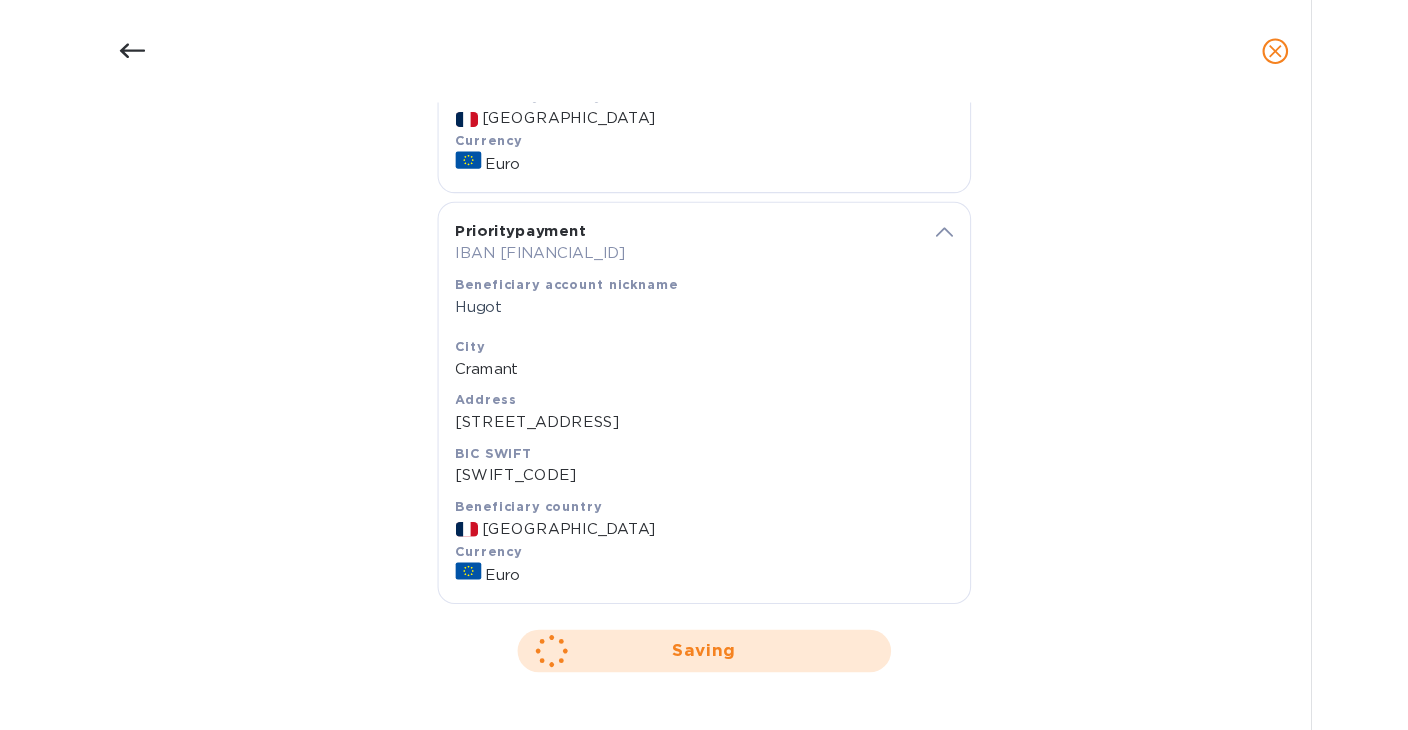 scroll, scrollTop: 0, scrollLeft: 0, axis: both 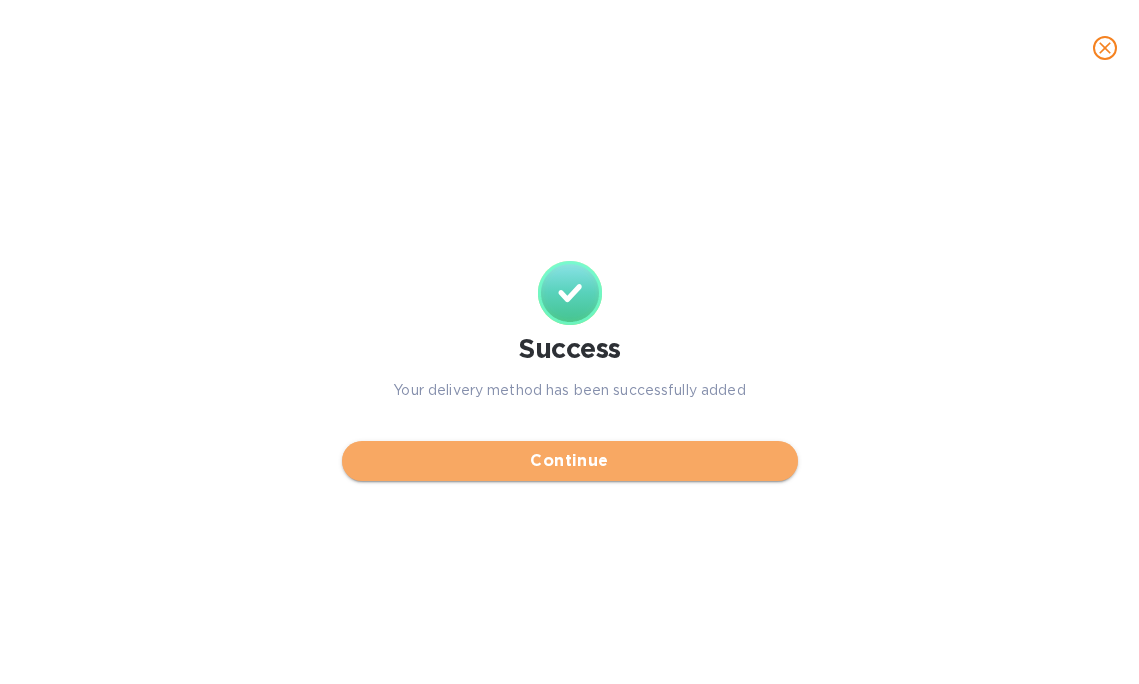 click on "Continue" at bounding box center (570, 461) 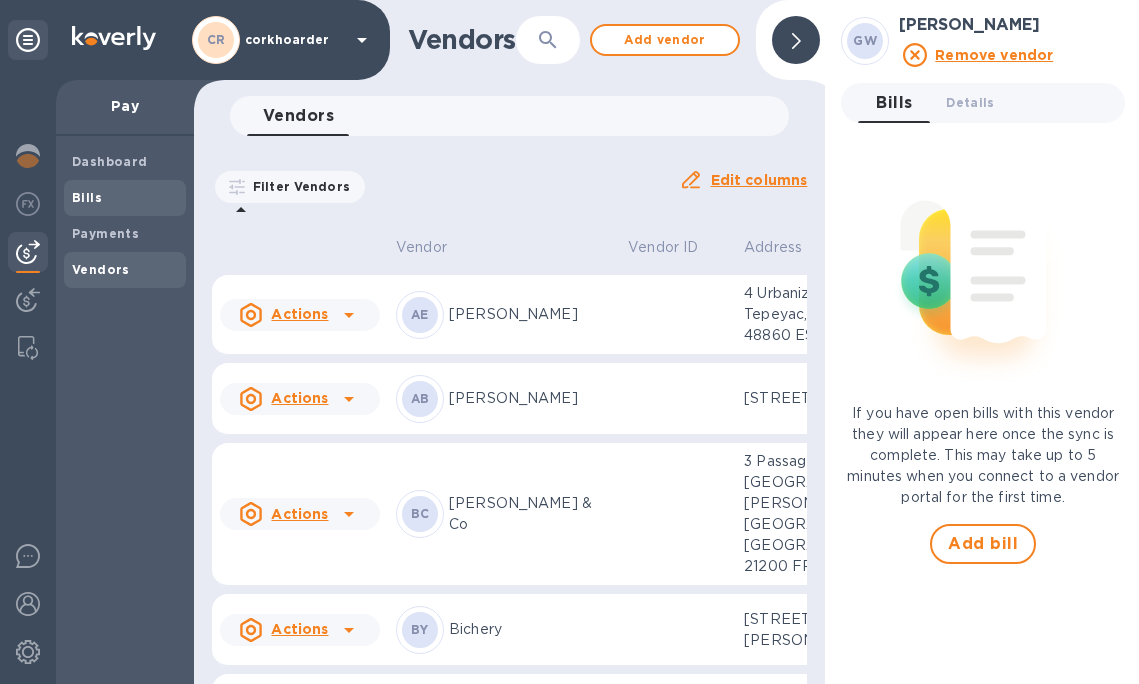 click on "Bills" at bounding box center (87, 197) 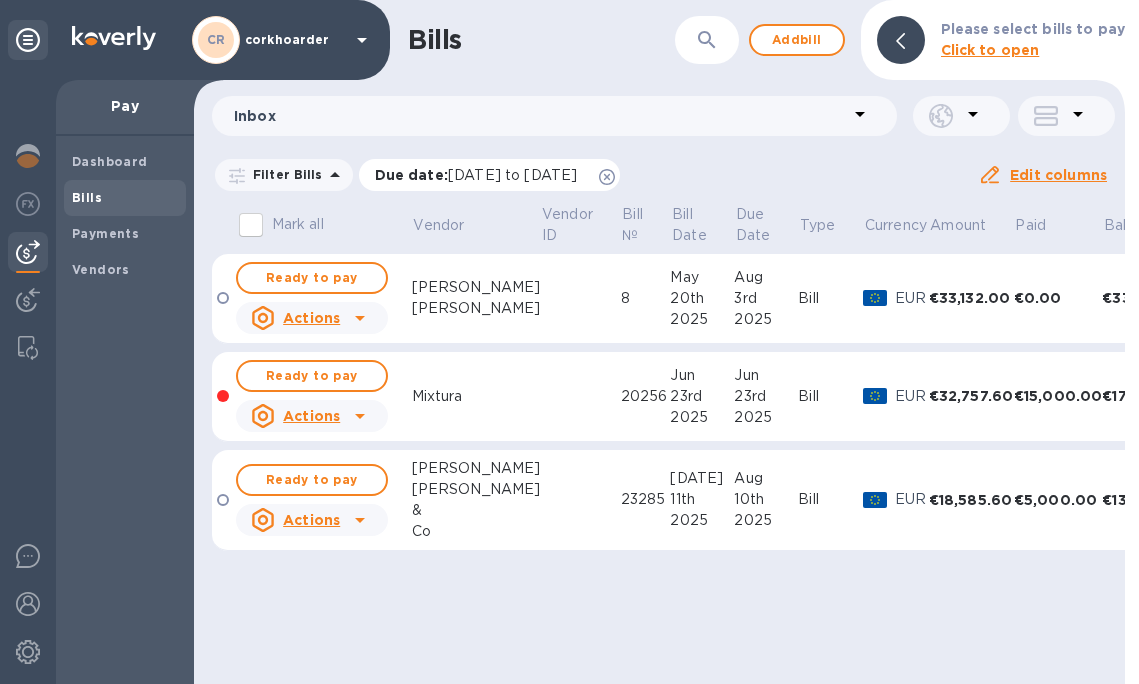 click 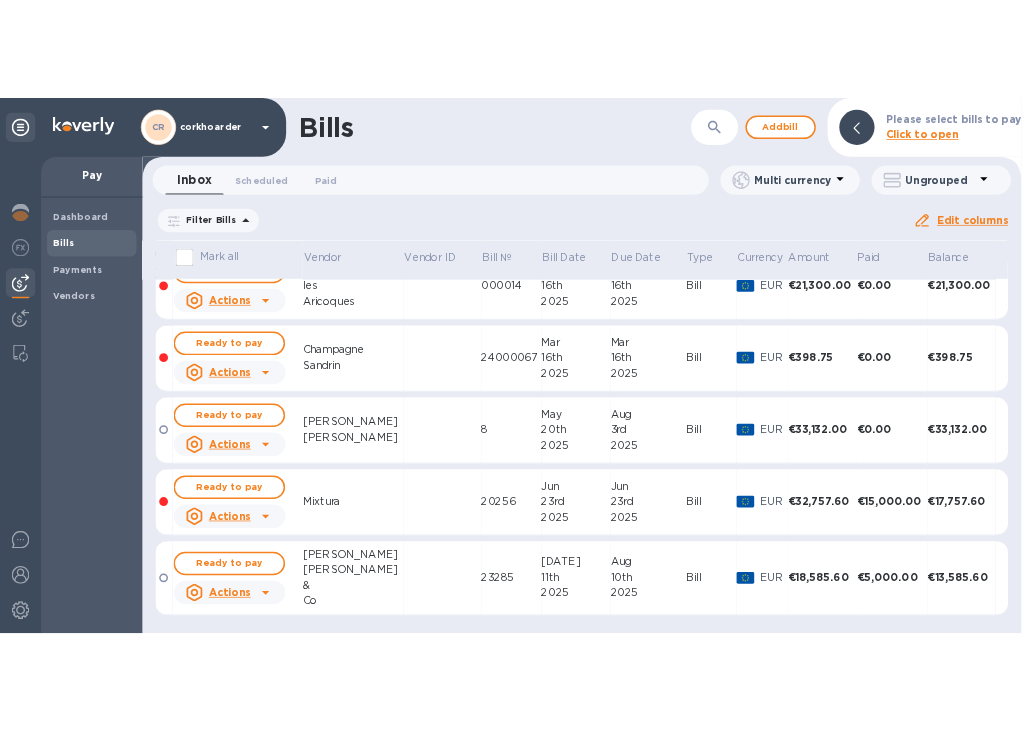 scroll, scrollTop: 0, scrollLeft: 0, axis: both 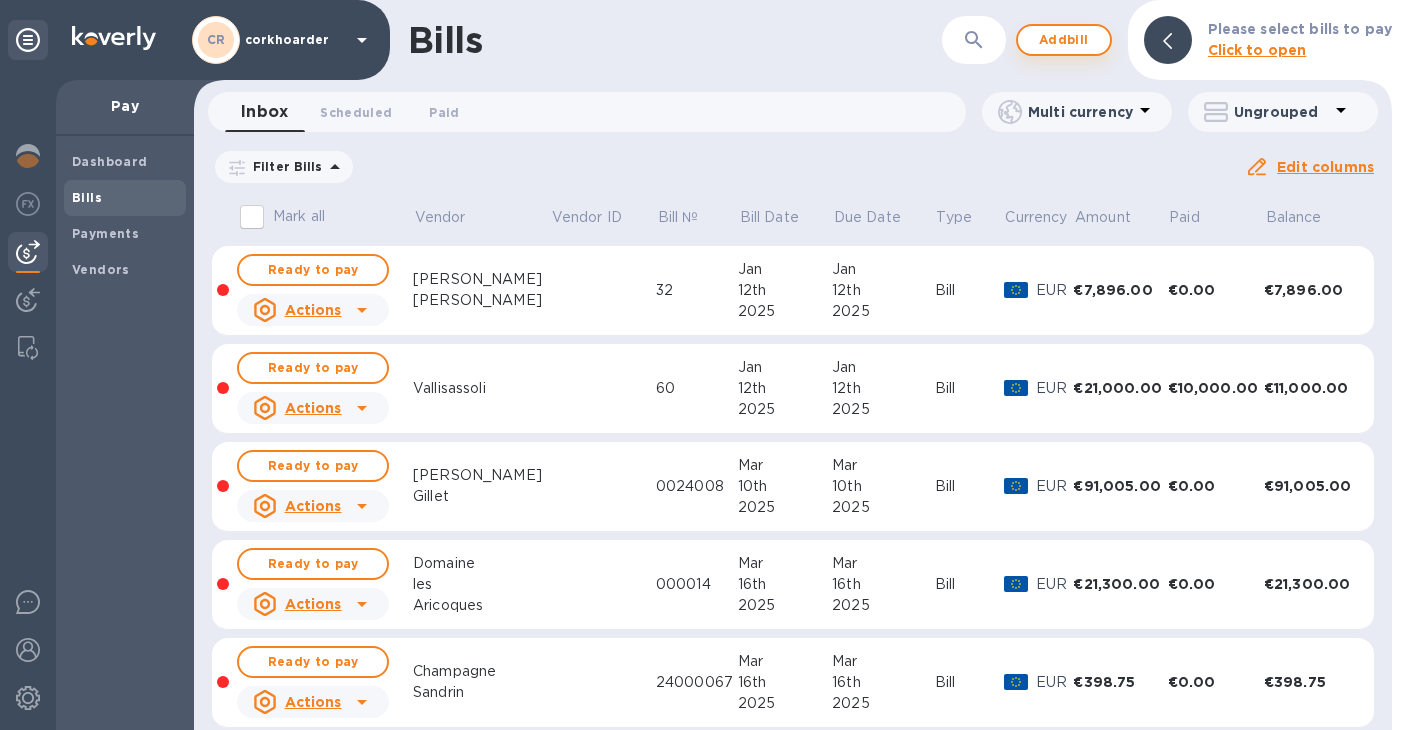 click on "Add   bill" at bounding box center (1064, 40) 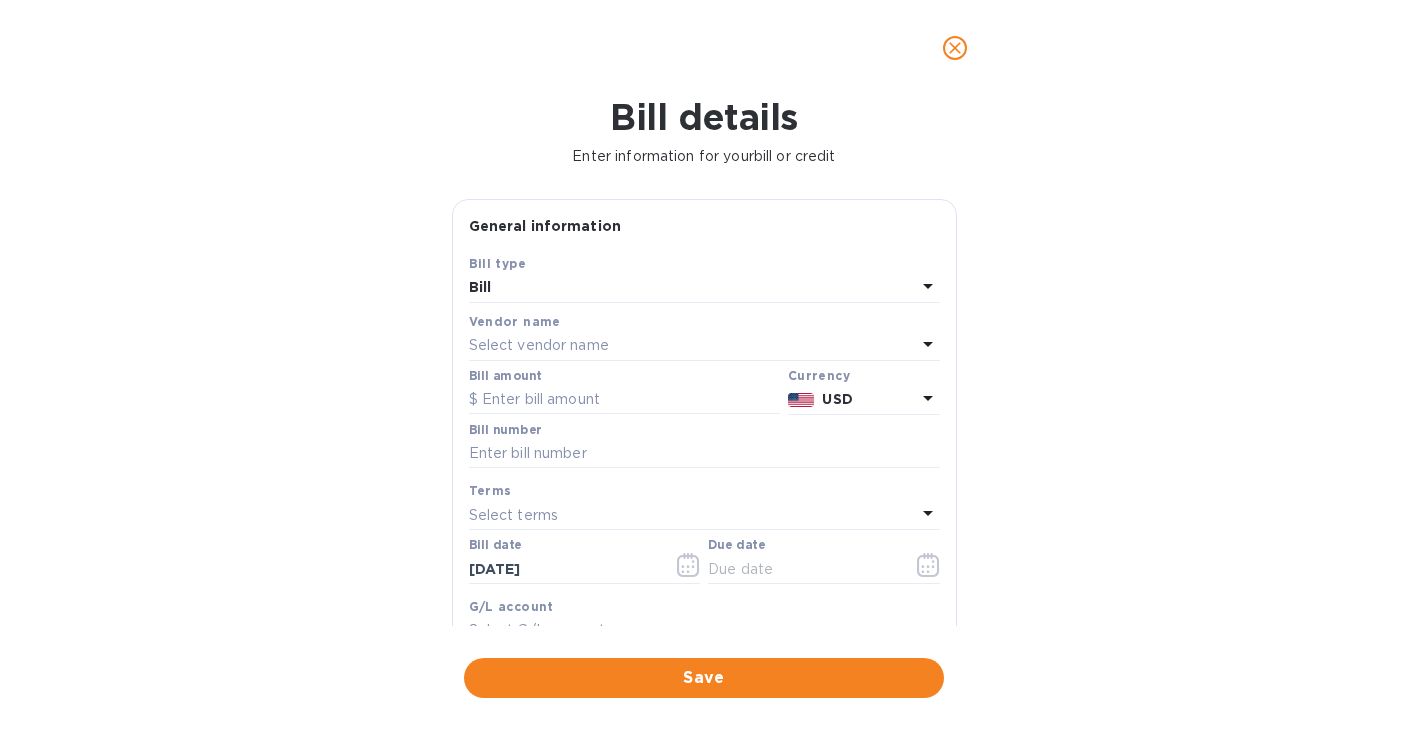 click on "Select vendor name" at bounding box center [692, 346] 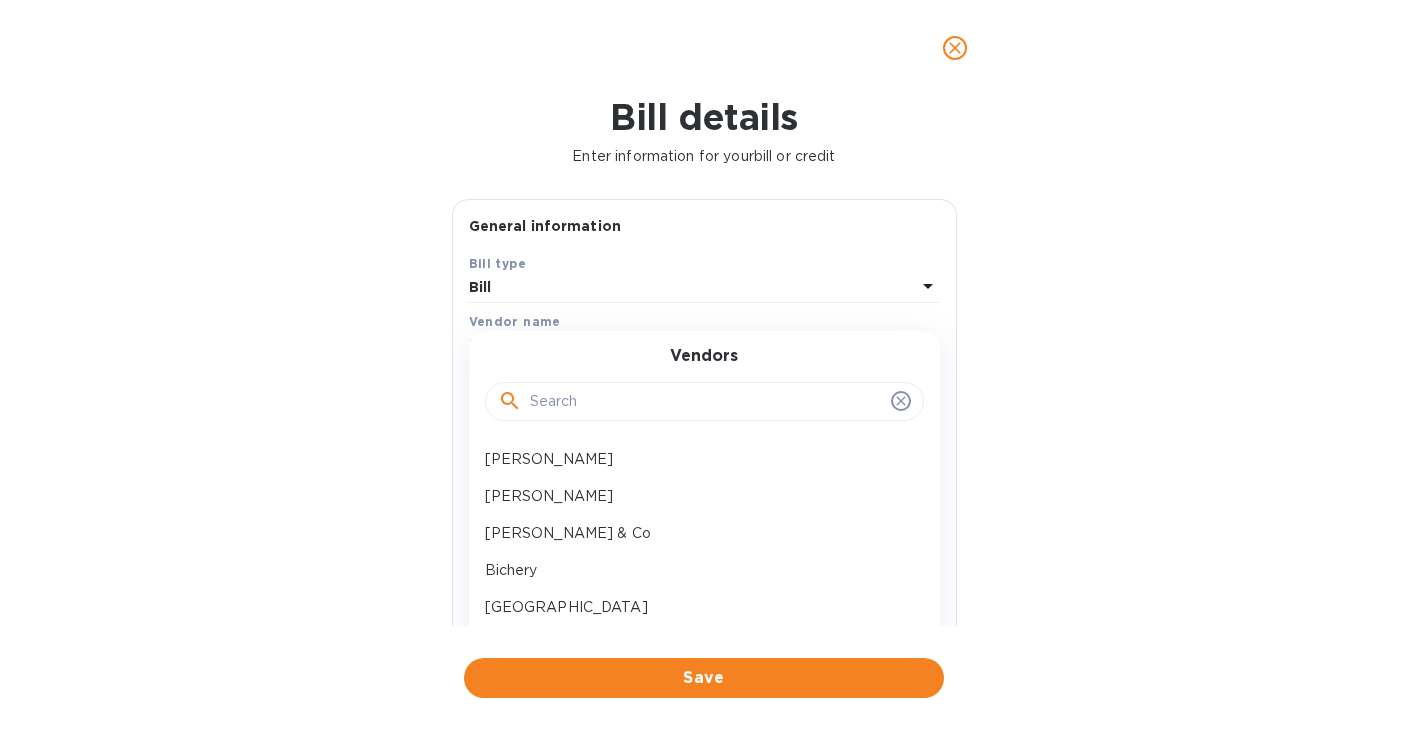 click at bounding box center [704, 402] 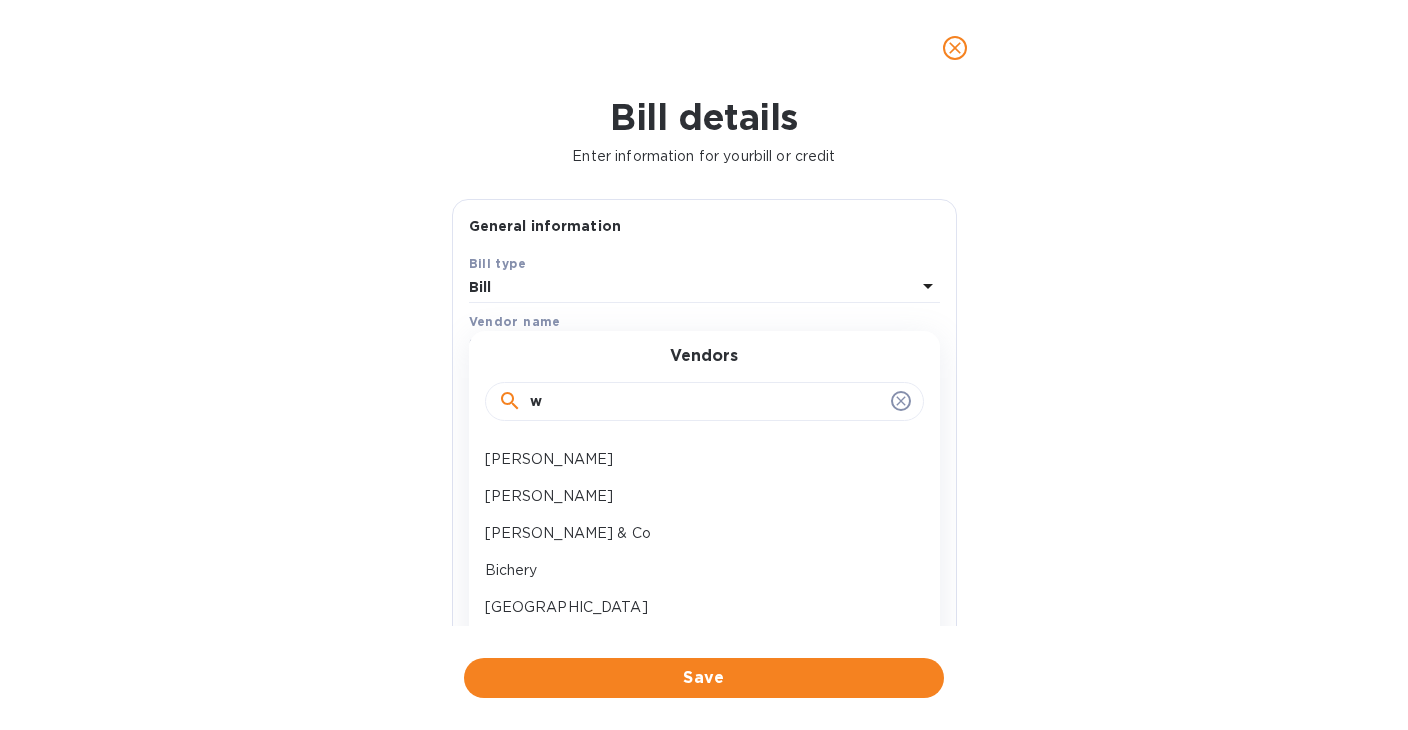 click on "w" at bounding box center (706, 402) 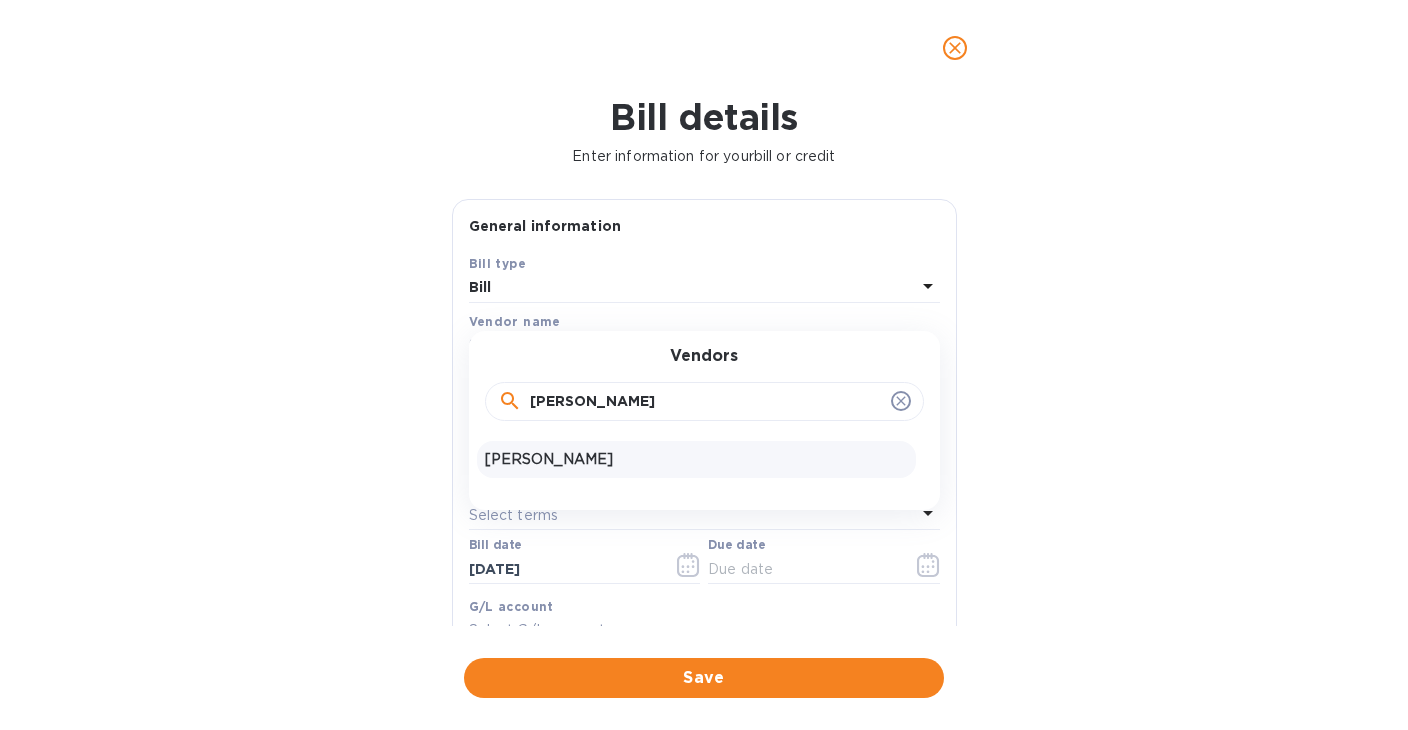 type on "[PERSON_NAME]" 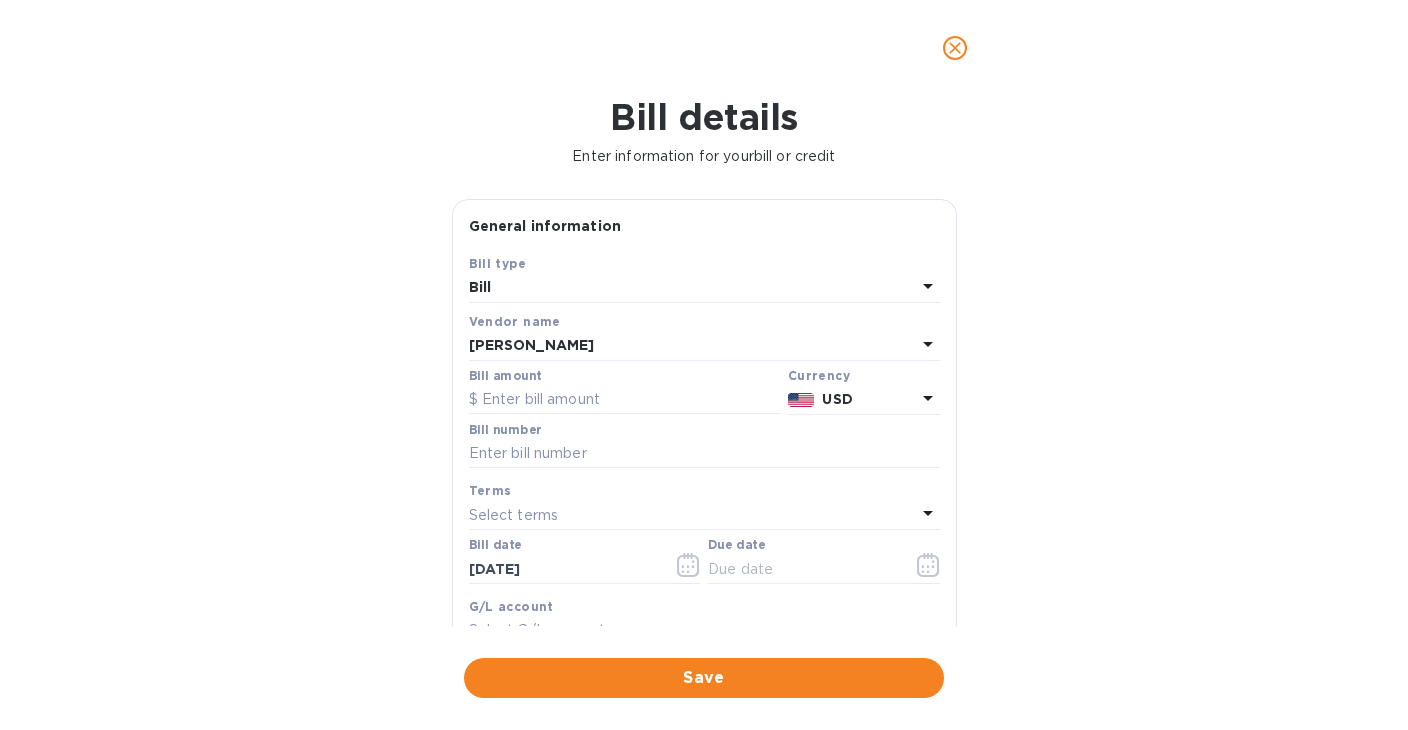 click on "Bill amount" at bounding box center (624, 392) 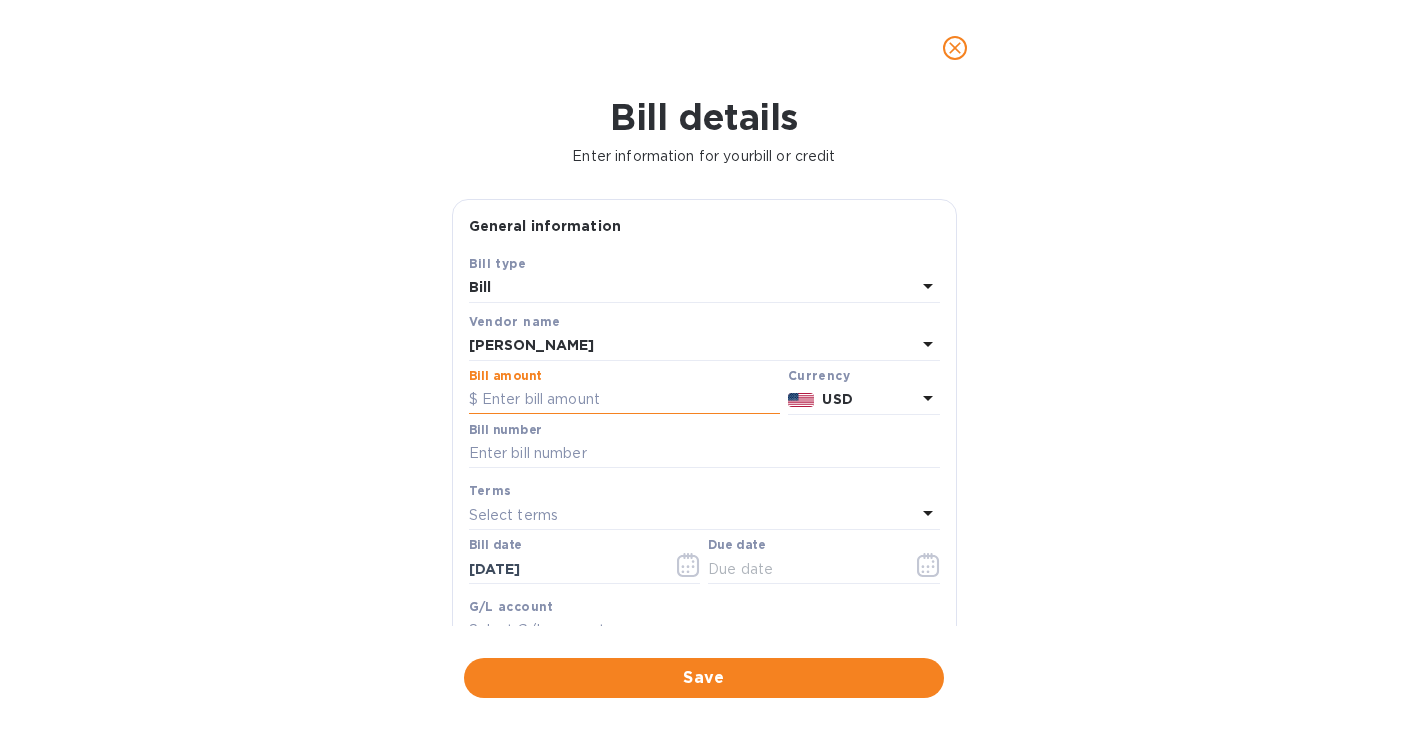 click at bounding box center (624, 400) 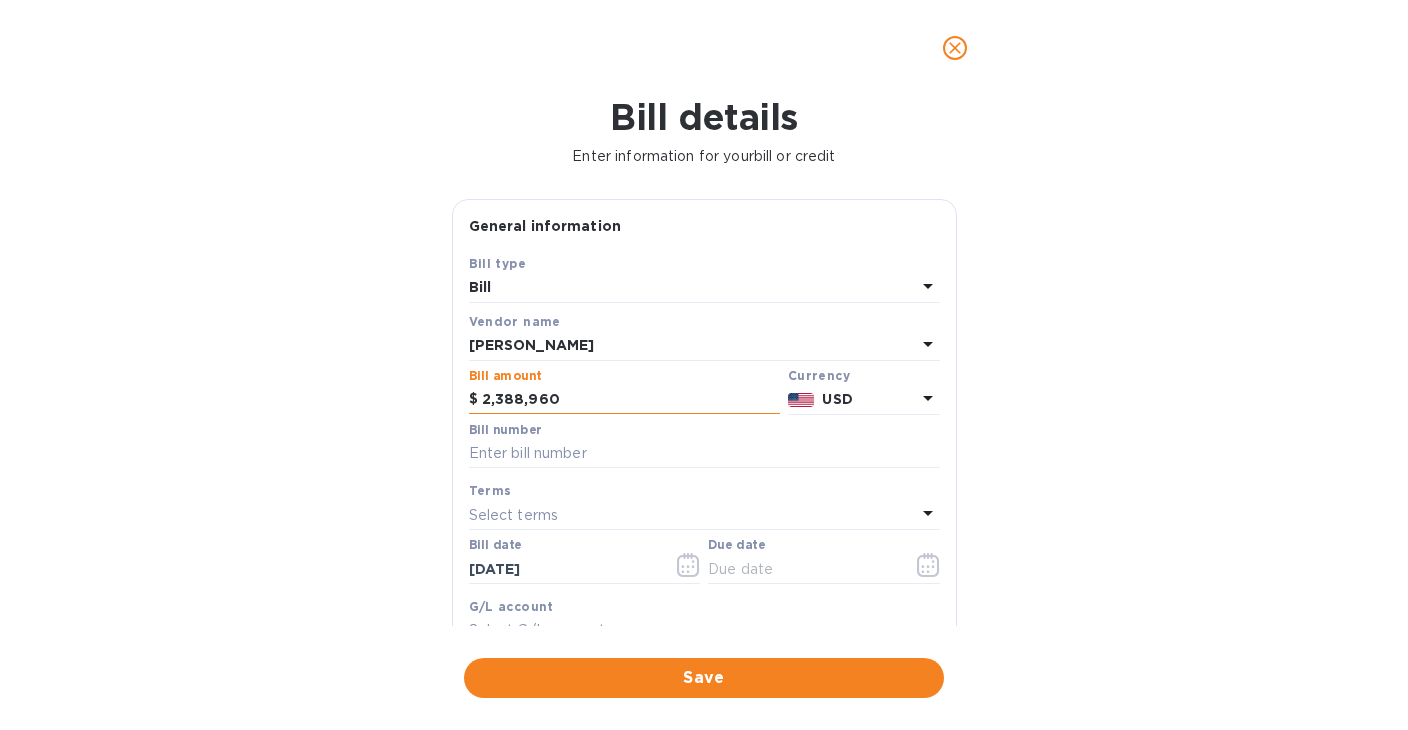 click on "2,388,960" at bounding box center [631, 400] 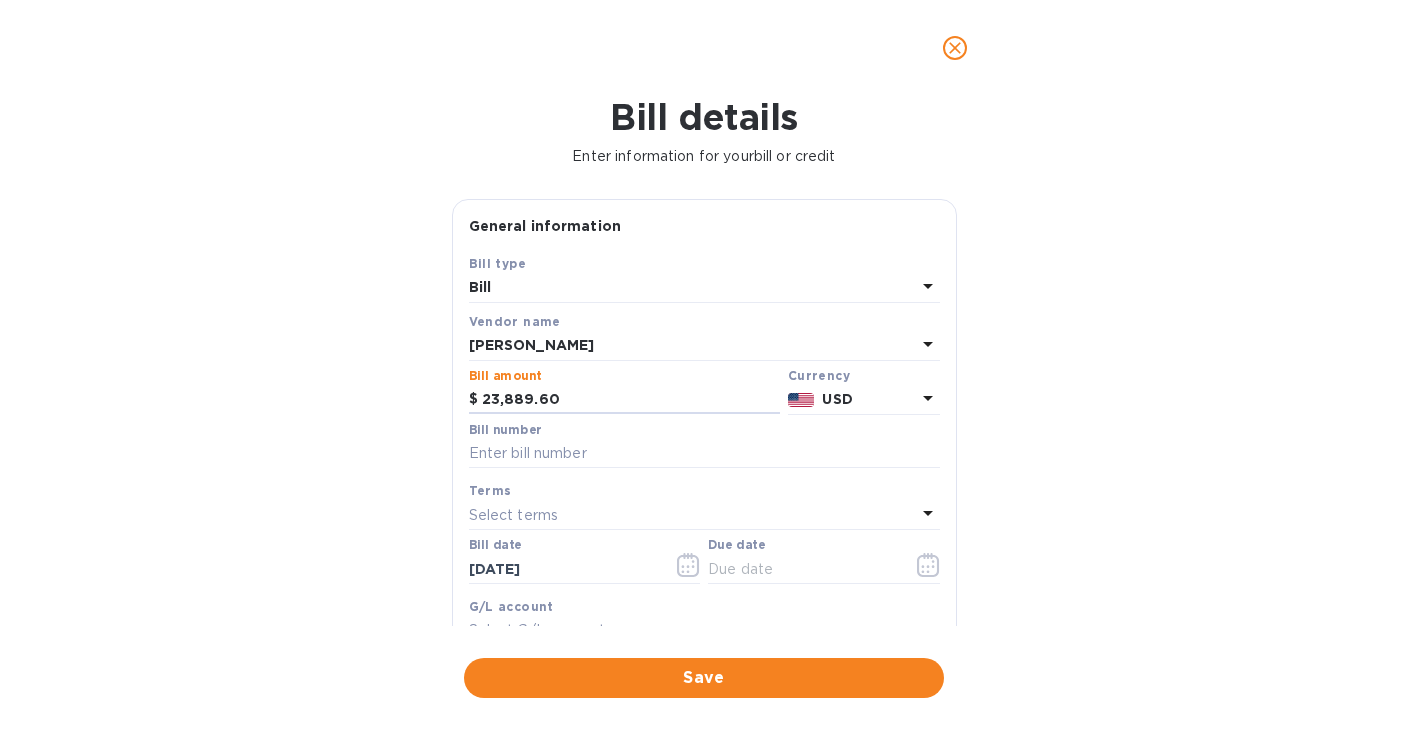 type on "23,889.60" 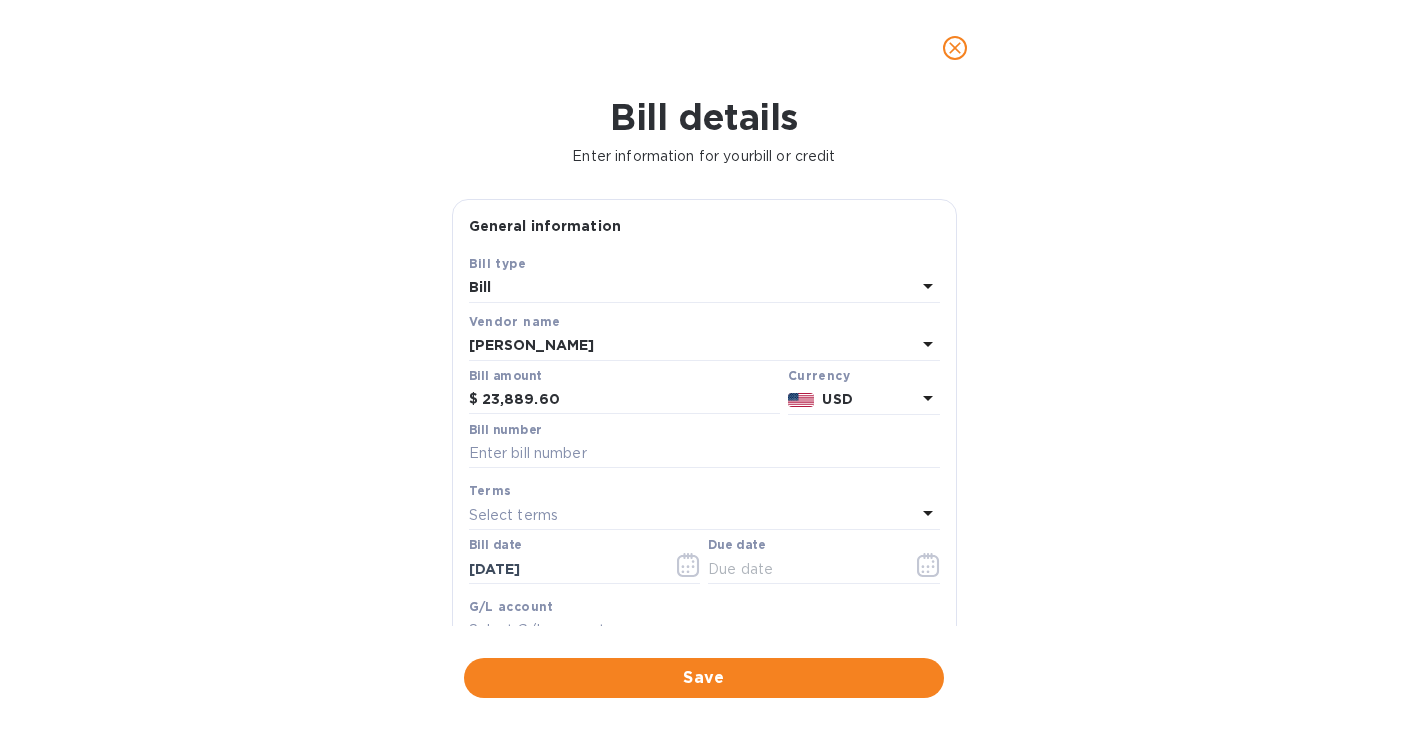 click on "USD" at bounding box center (868, 399) 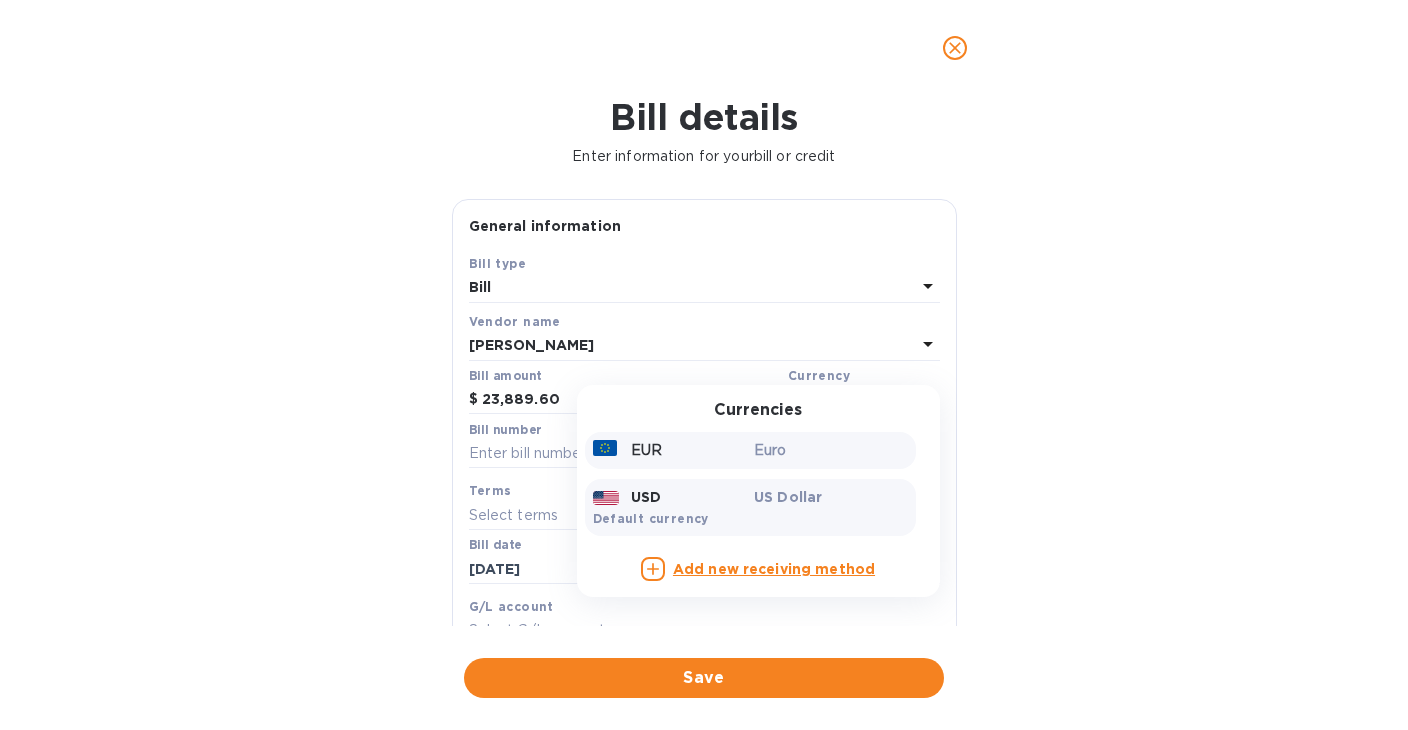 click on "Euro" at bounding box center [831, 450] 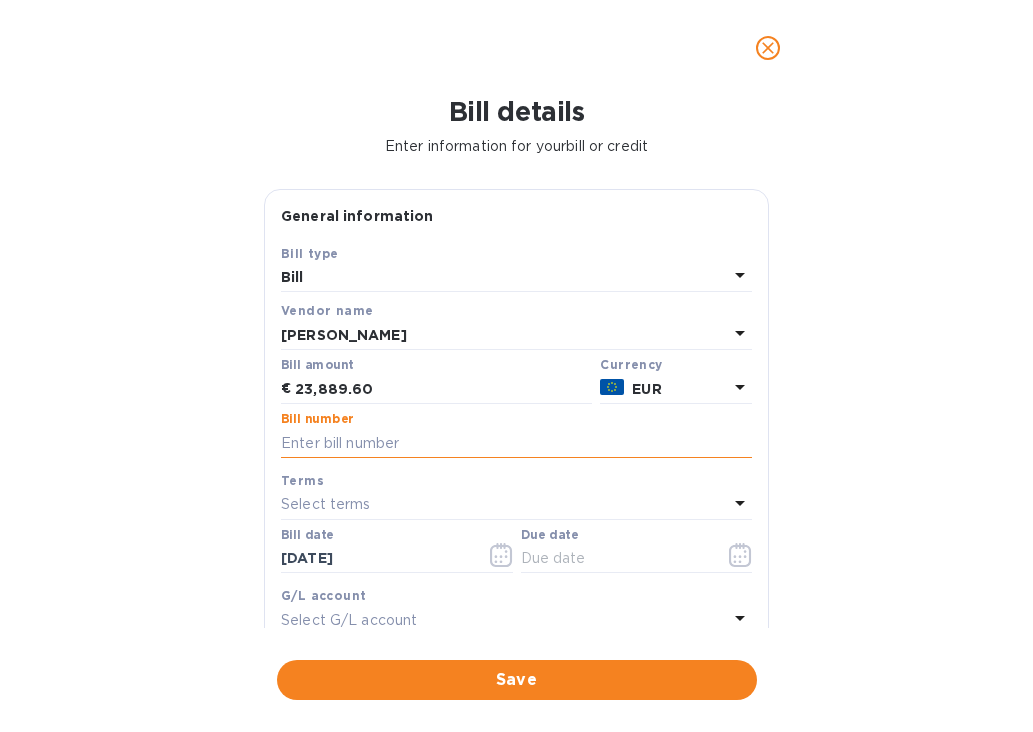 click at bounding box center [516, 443] 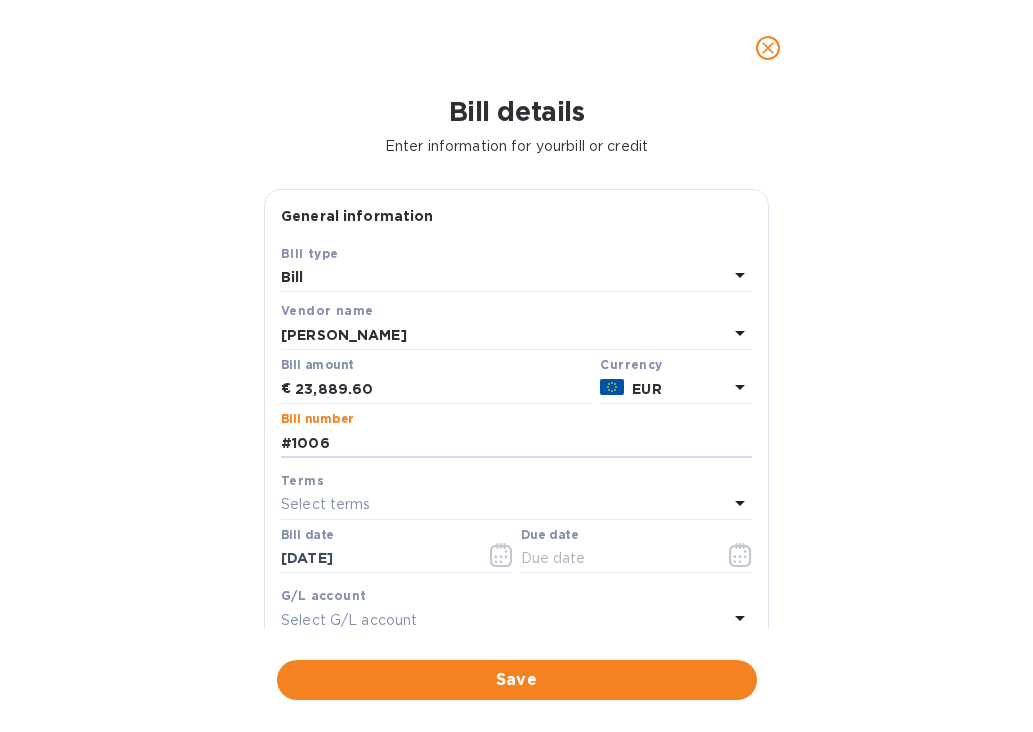 type on "#1006" 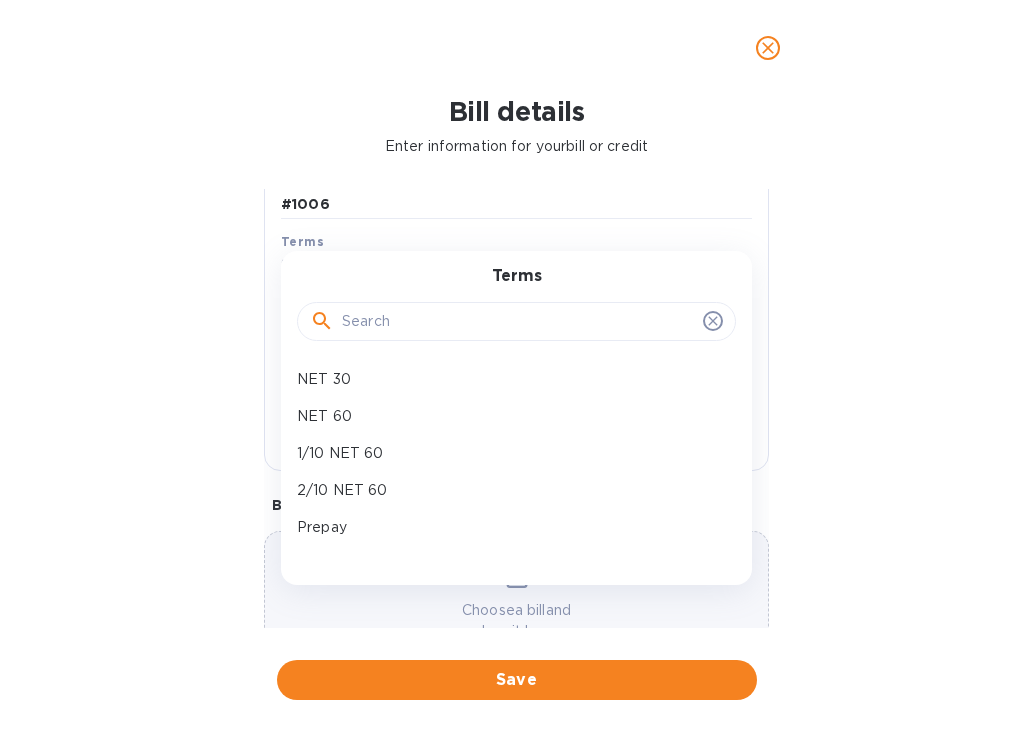 scroll, scrollTop: 240, scrollLeft: 0, axis: vertical 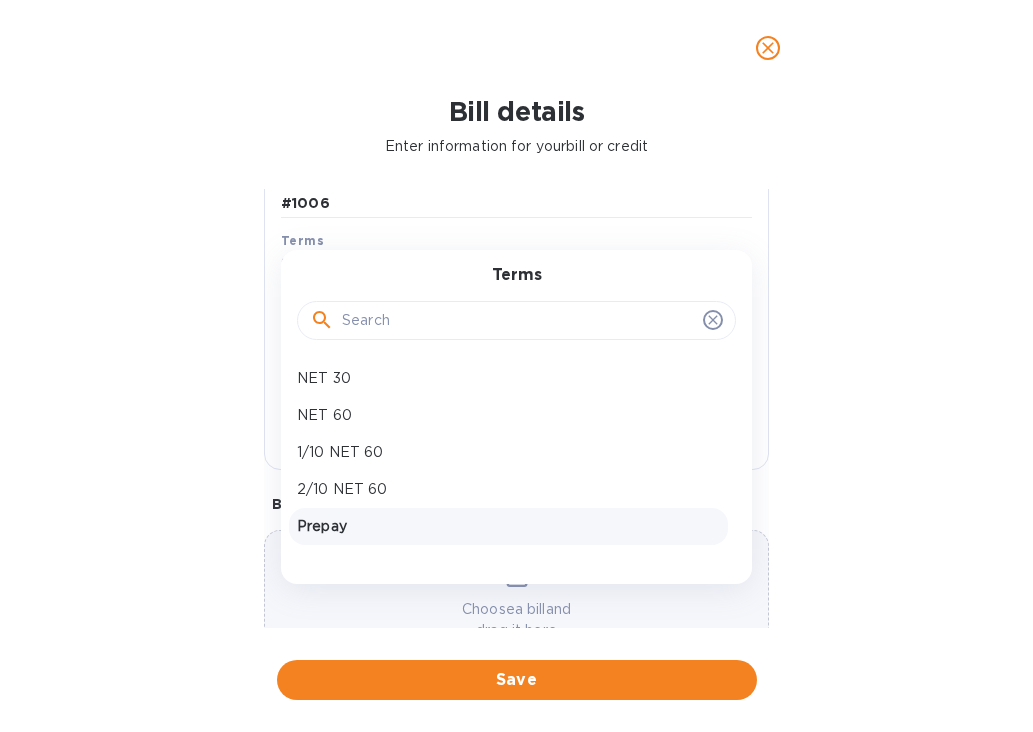 click on "Prepay" at bounding box center [508, 526] 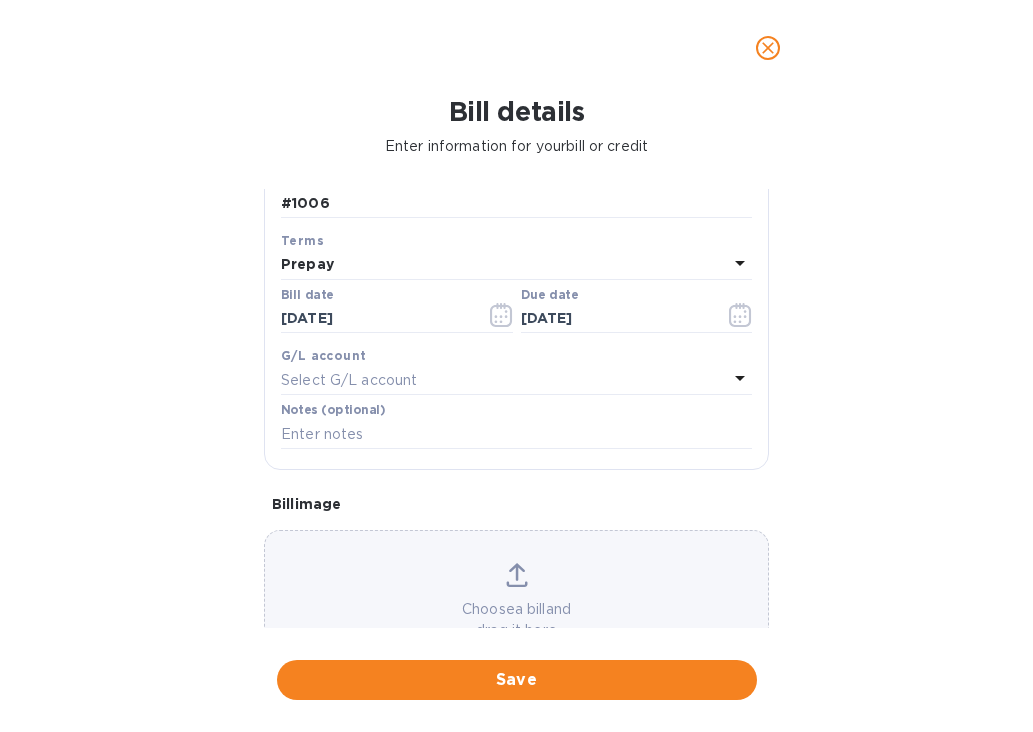 click on "Choose  a bill  and   drag it here" at bounding box center [516, 602] 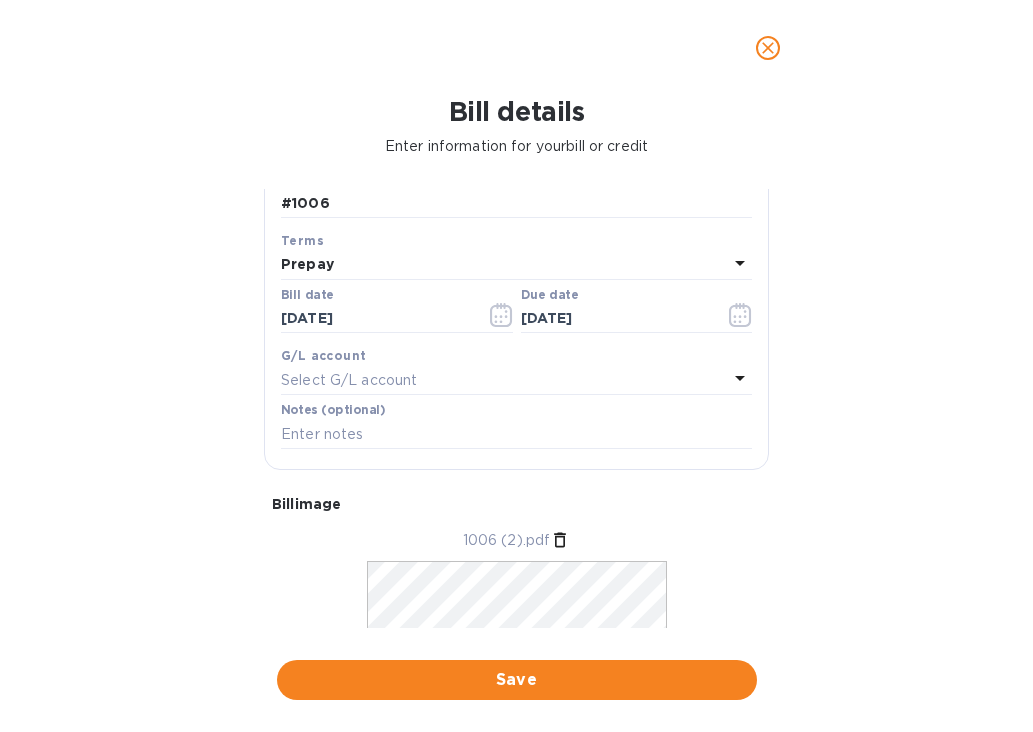 scroll, scrollTop: 373, scrollLeft: 0, axis: vertical 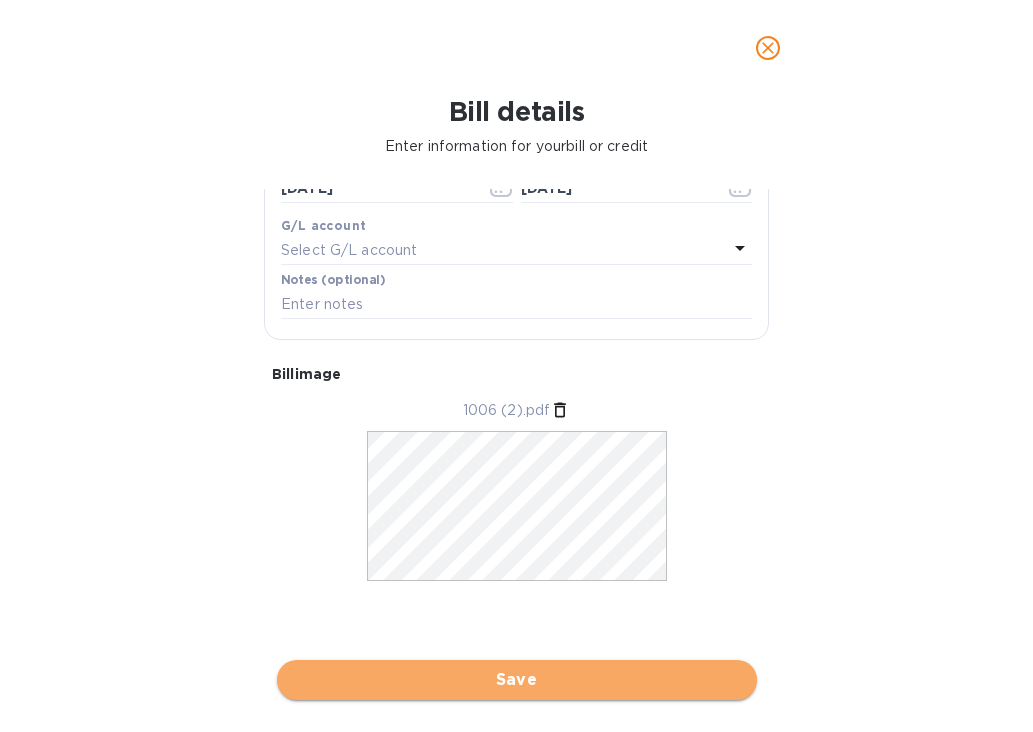 click on "Save" at bounding box center (517, 680) 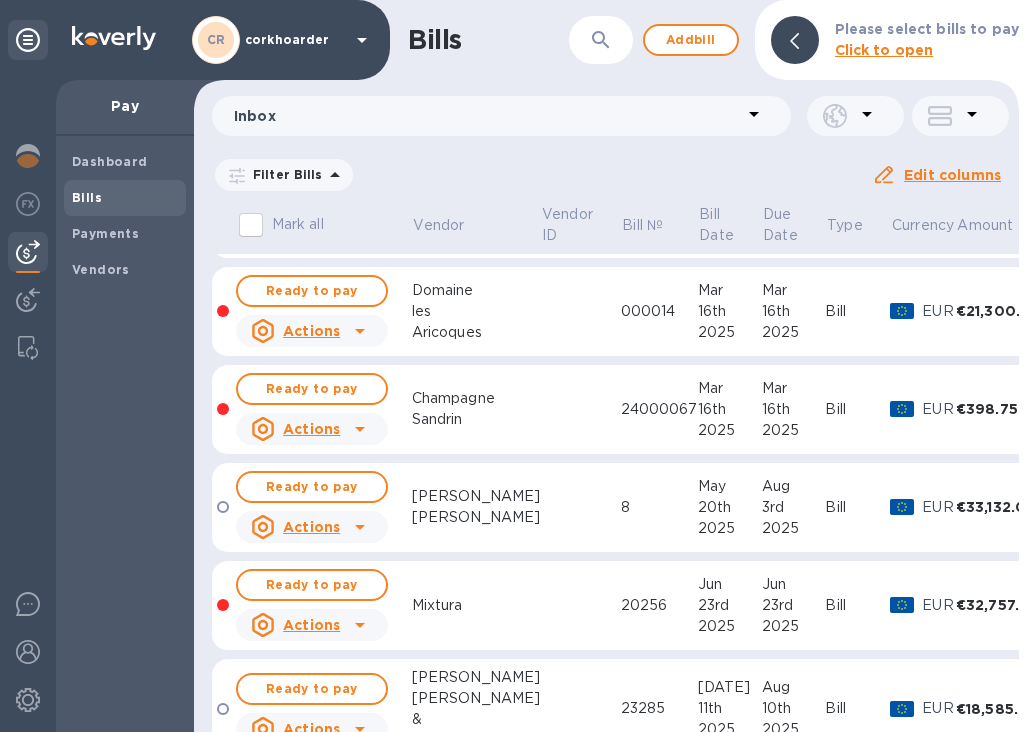 scroll, scrollTop: 448, scrollLeft: 0, axis: vertical 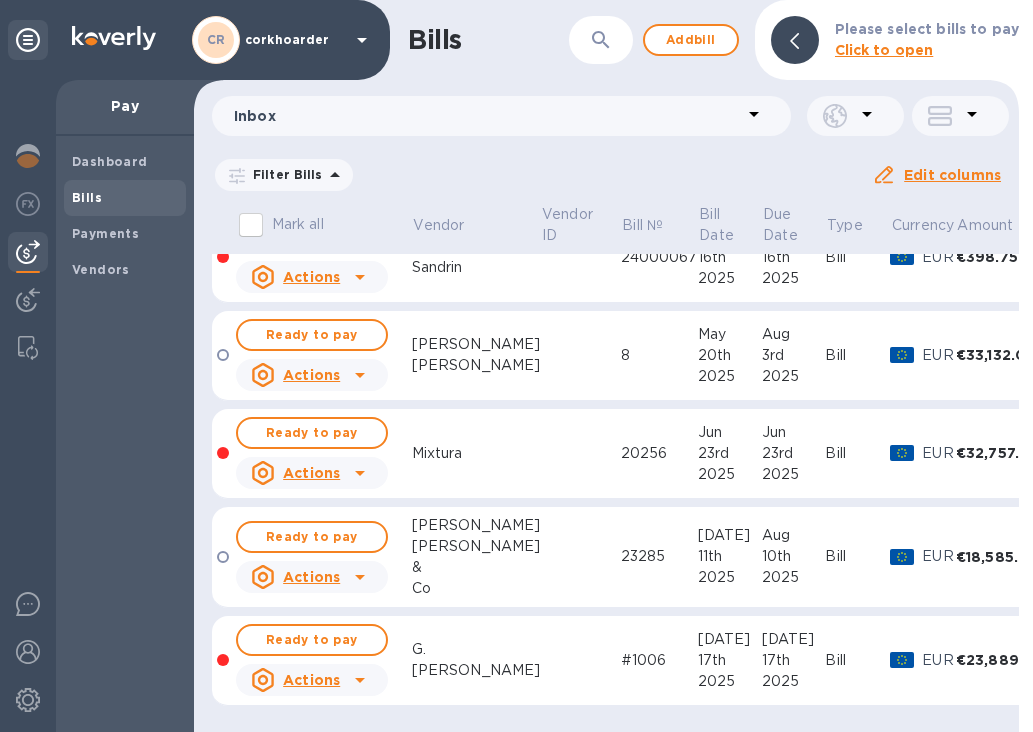click on "G." at bounding box center [476, 649] 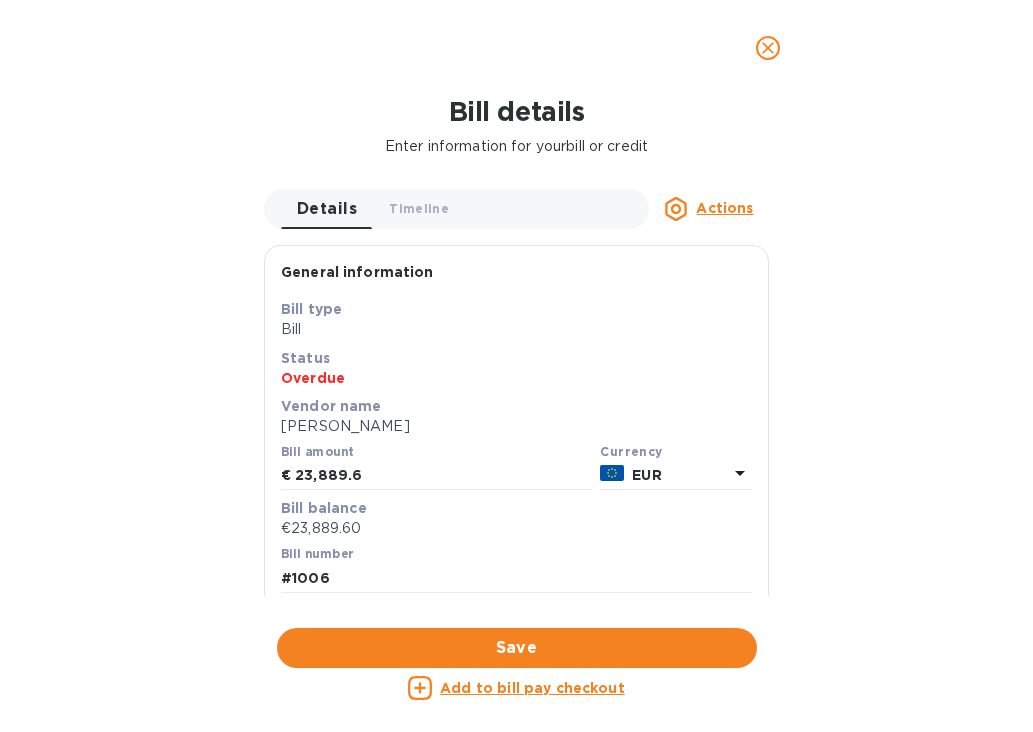 click on "Add to bill pay checkout" at bounding box center [532, 688] 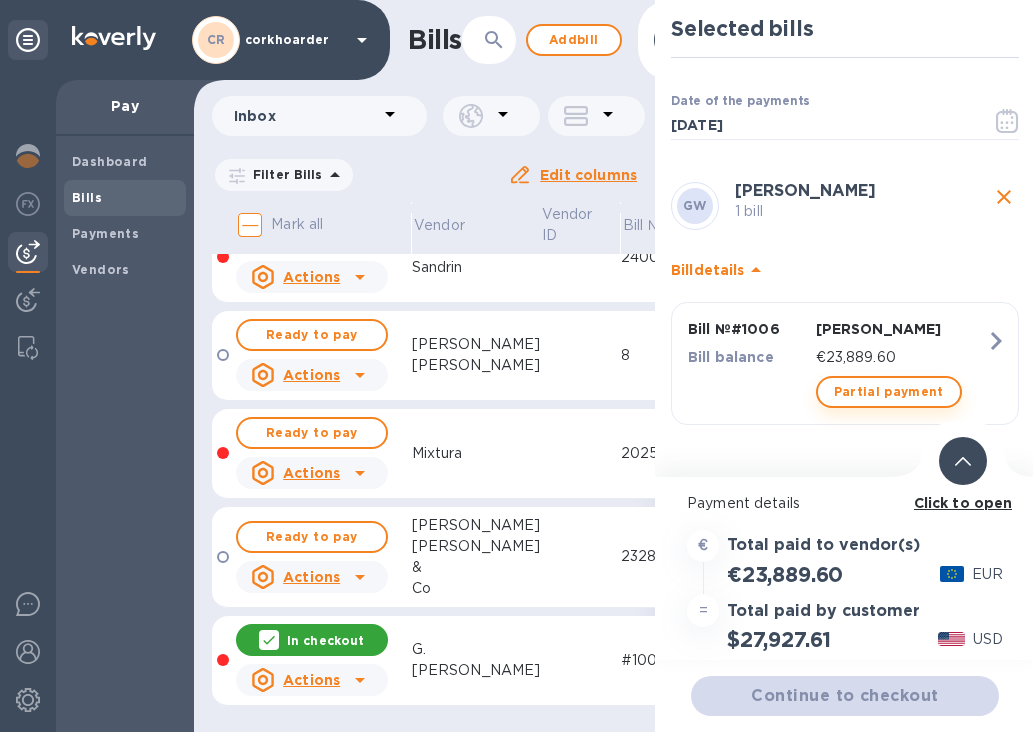 click on "Partial payment" at bounding box center (889, 392) 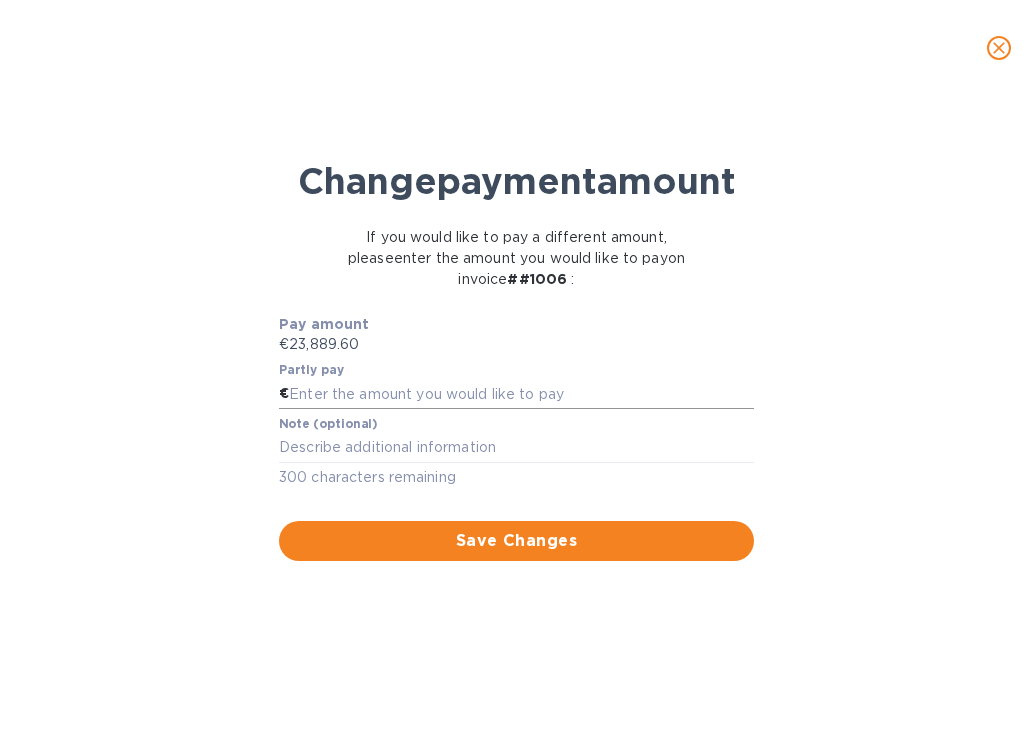 click at bounding box center (521, 394) 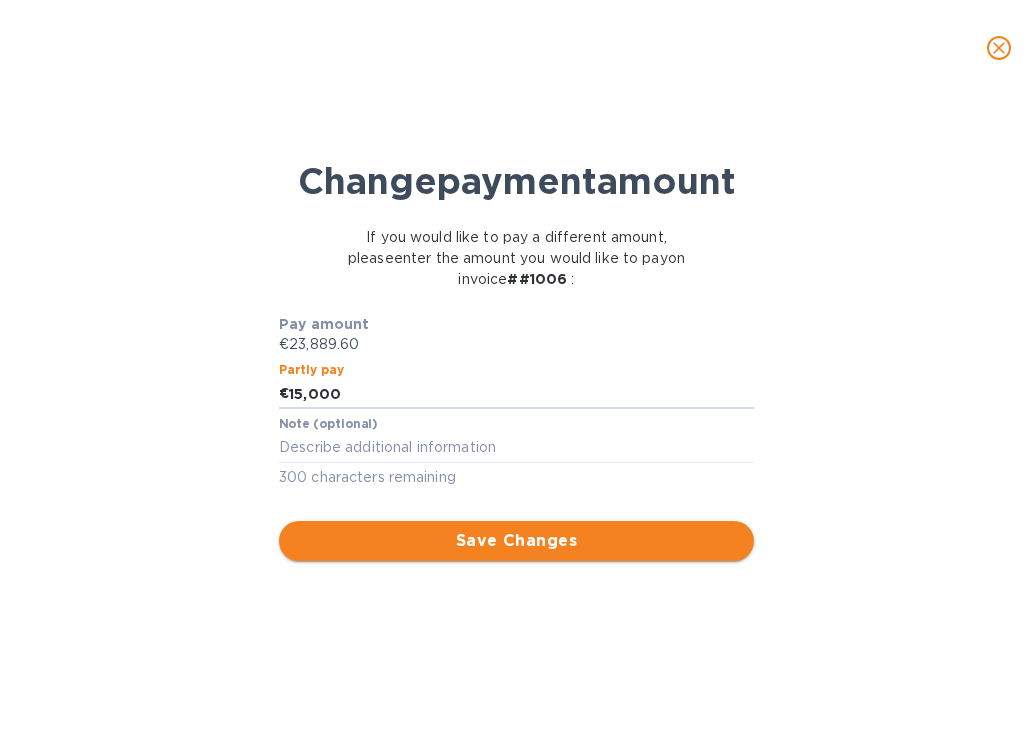type on "15,000" 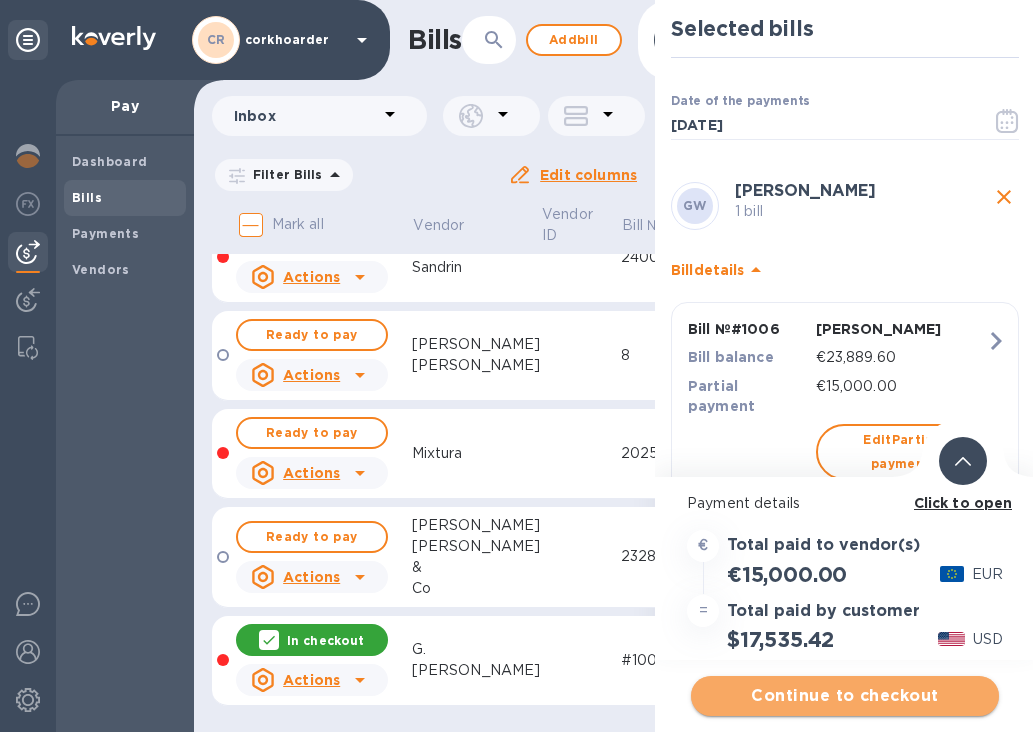 click on "Continue to checkout" at bounding box center [845, 696] 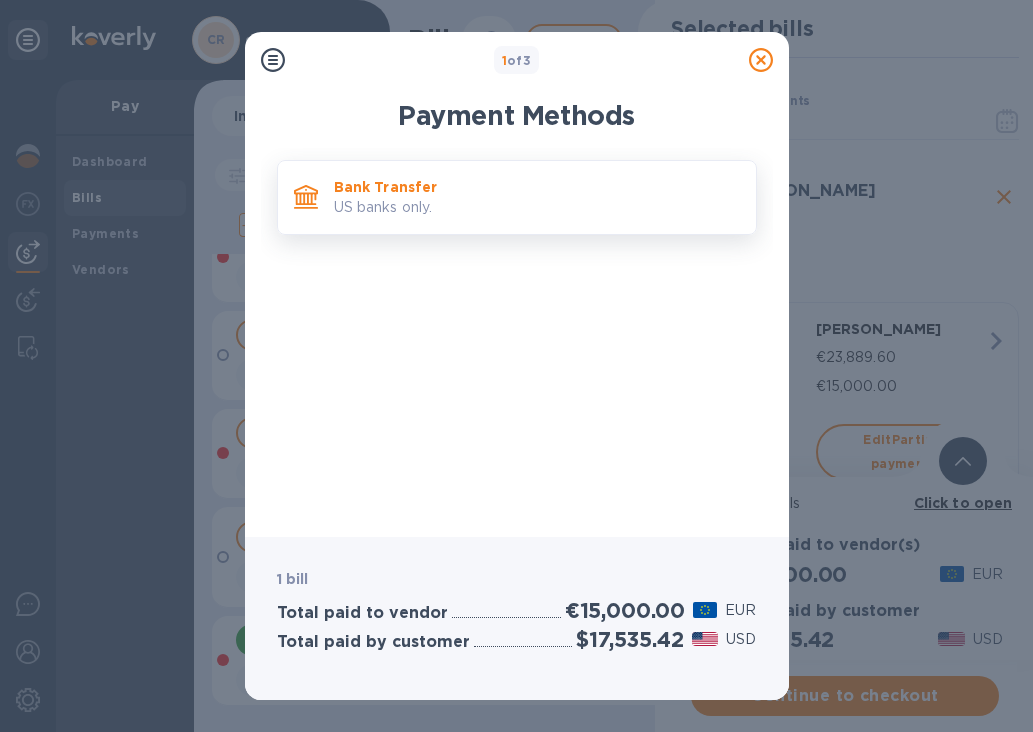 click on "Bank Transfer US banks only." at bounding box center [517, 197] 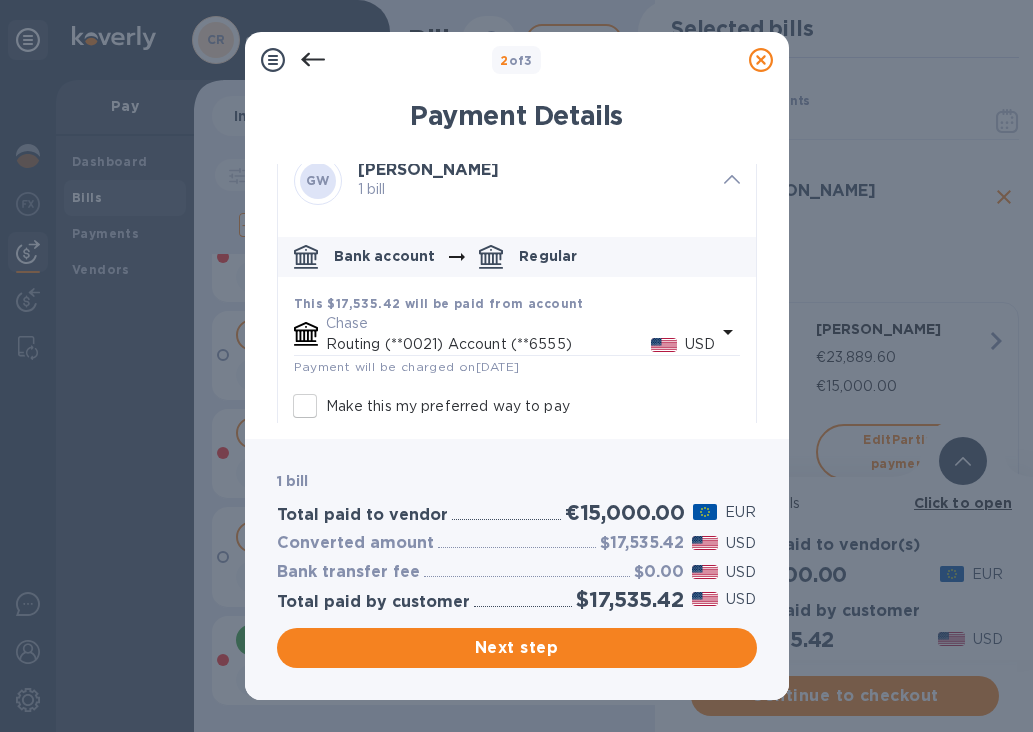 scroll, scrollTop: 0, scrollLeft: 0, axis: both 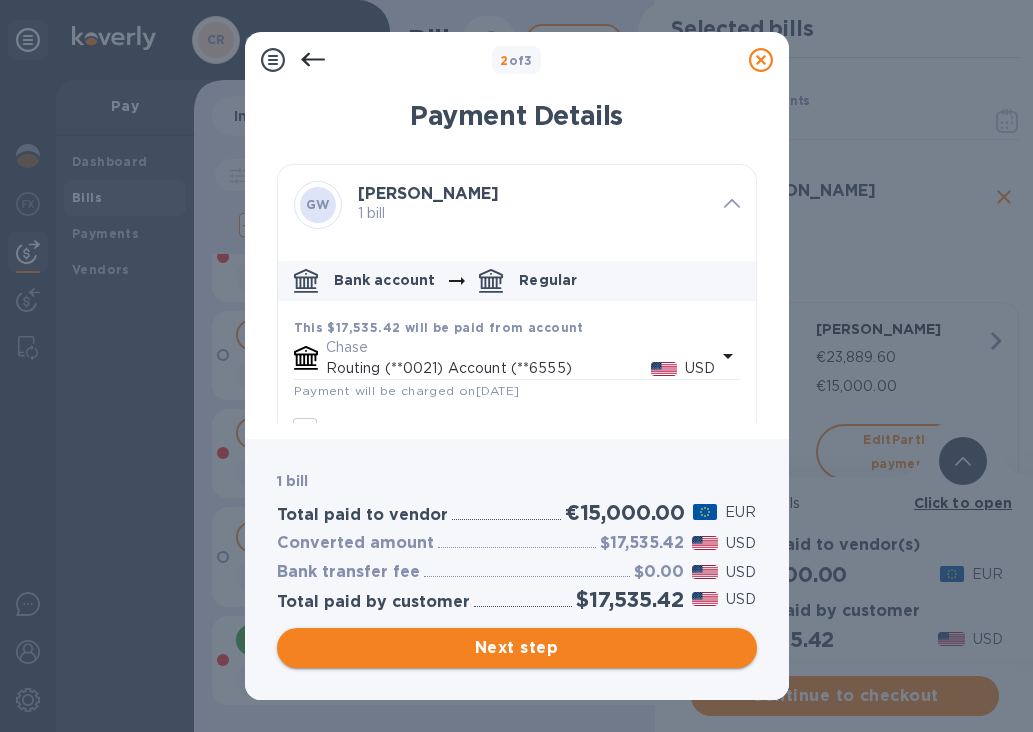 click on "Next step" at bounding box center (517, 648) 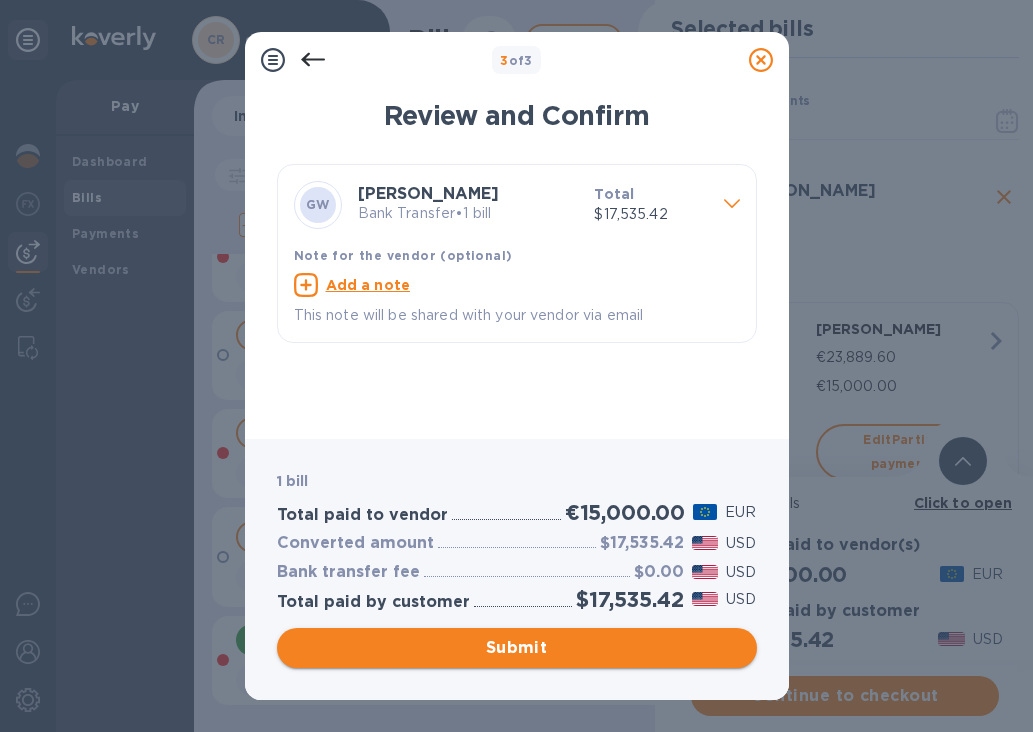 click on "Submit" at bounding box center [517, 648] 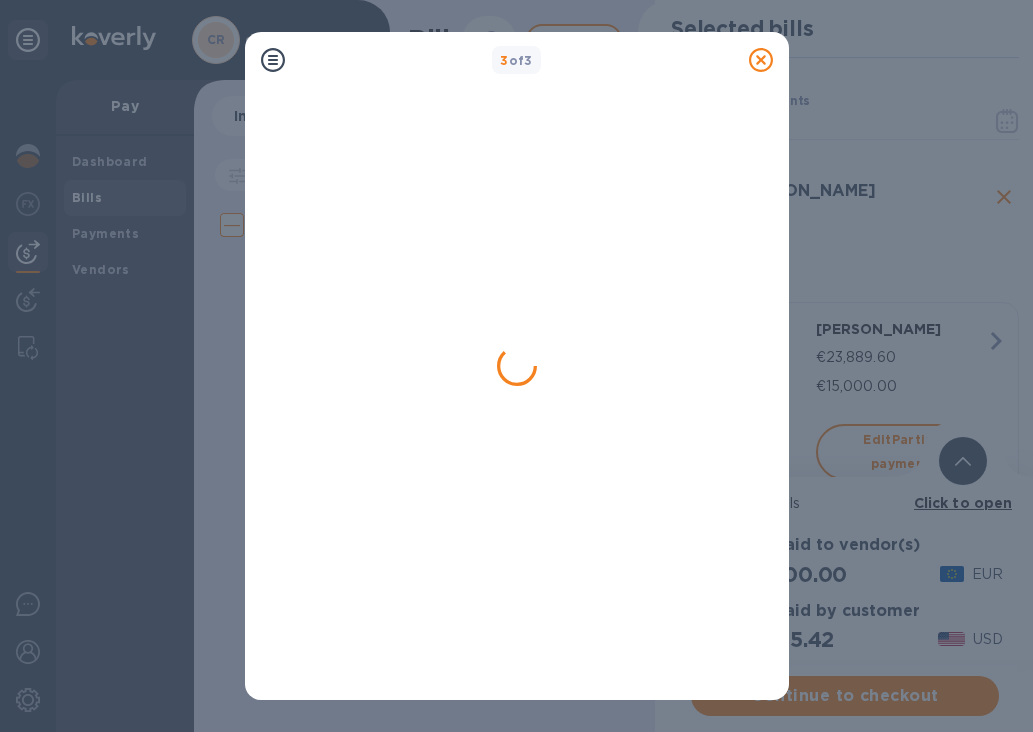 scroll, scrollTop: 0, scrollLeft: 0, axis: both 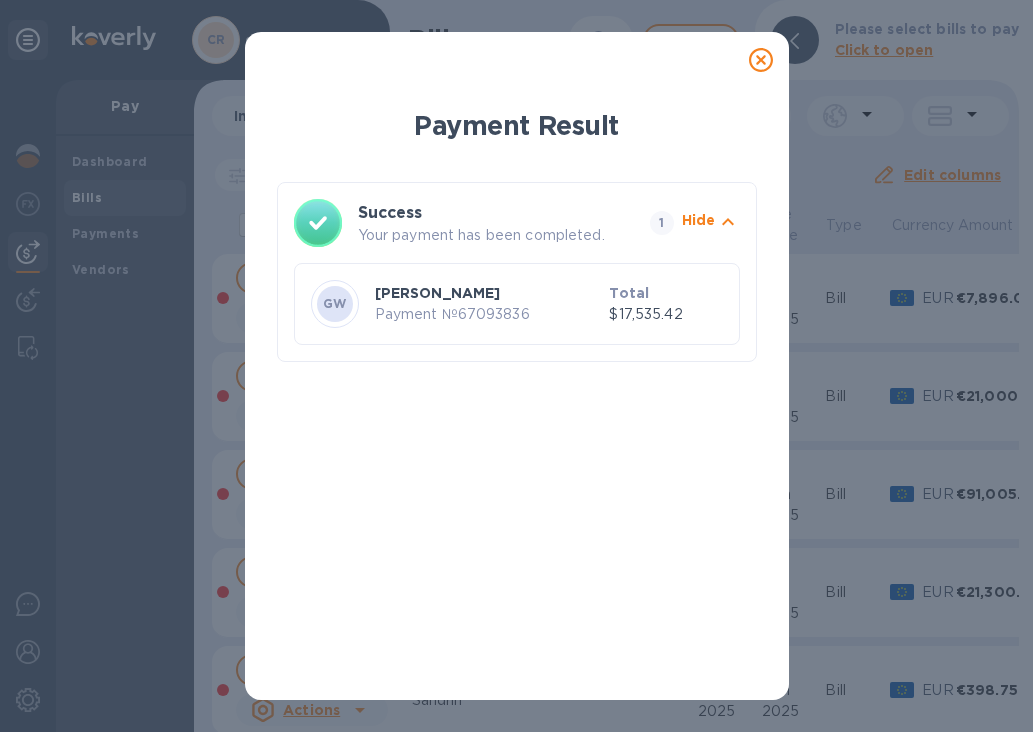click 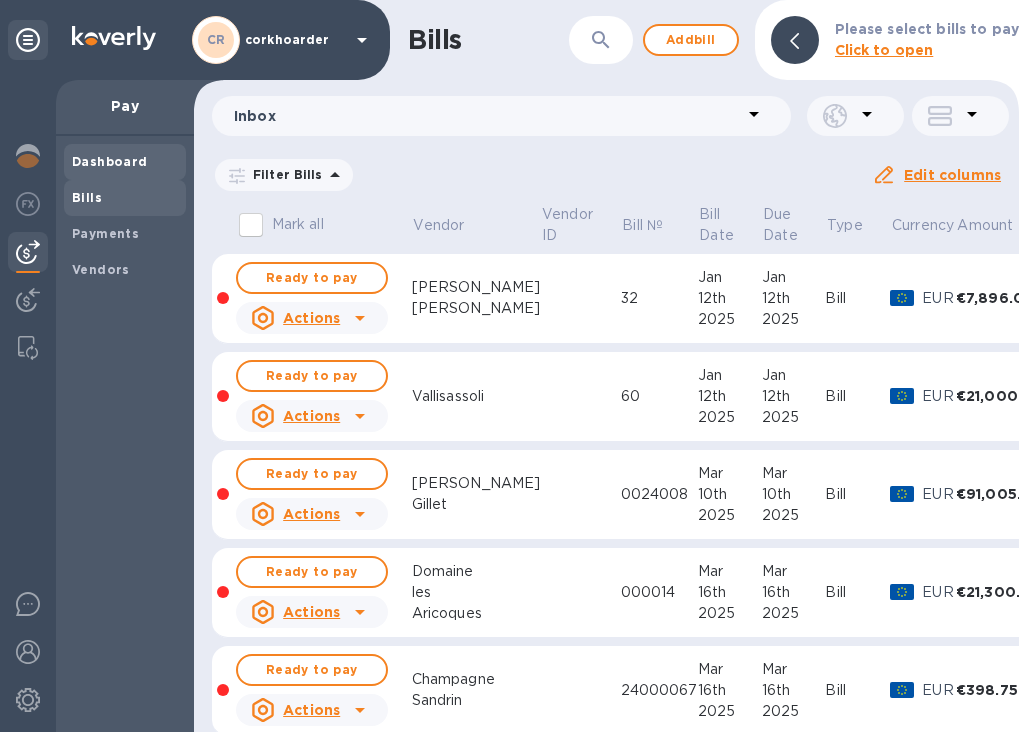 click on "Dashboard" at bounding box center [110, 161] 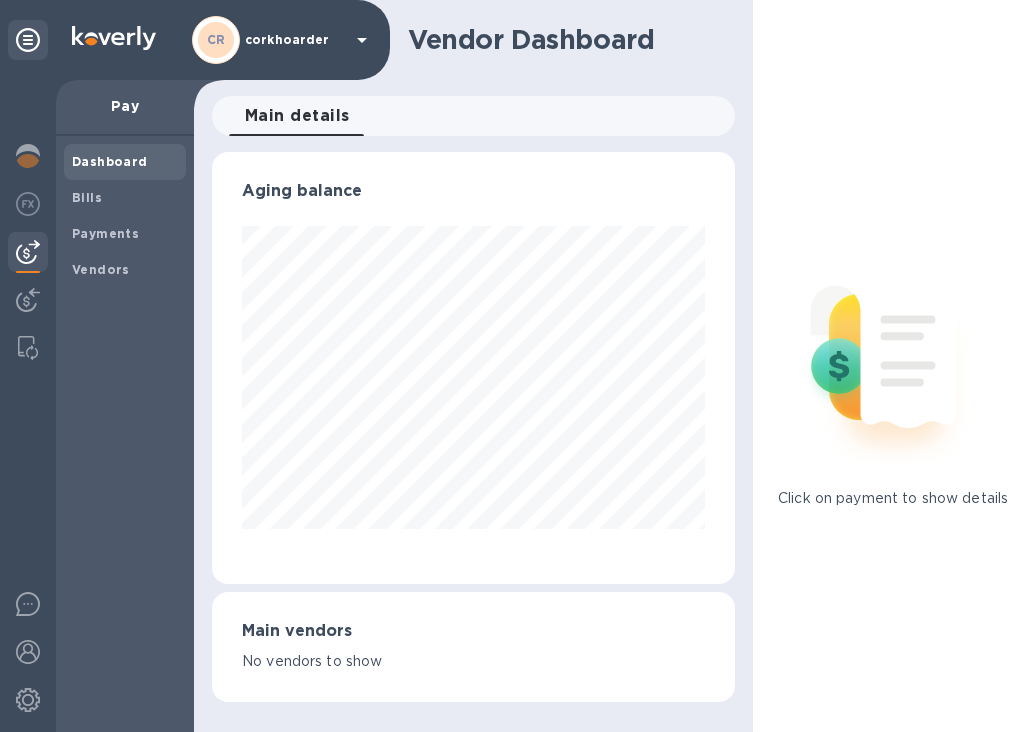 scroll, scrollTop: 432, scrollLeft: 515, axis: both 